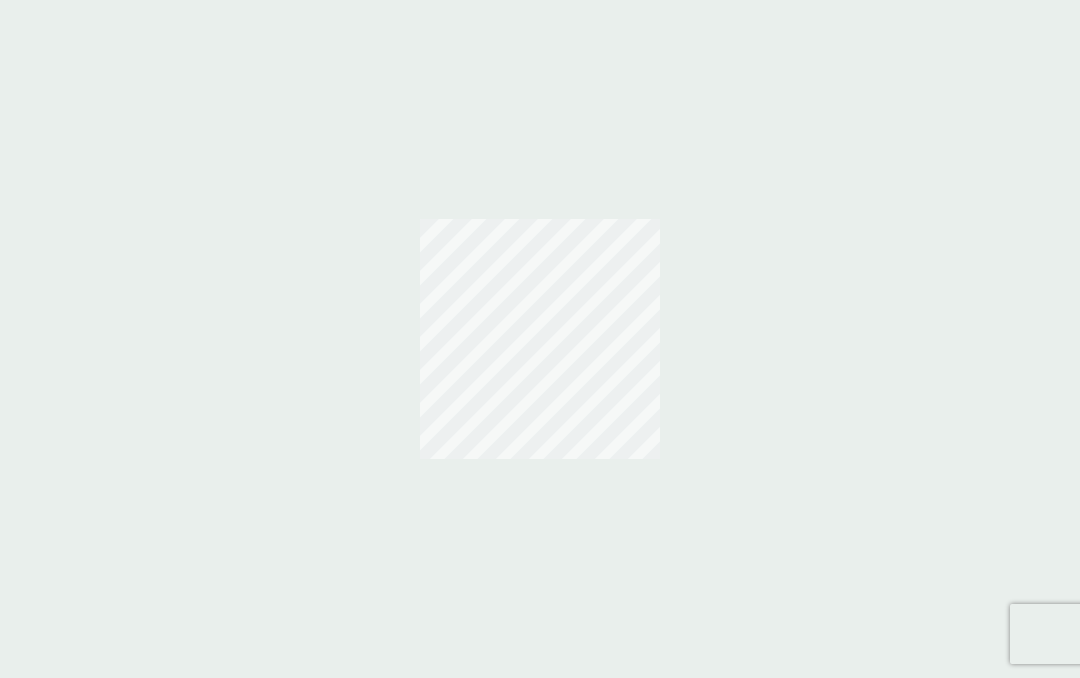 scroll, scrollTop: 0, scrollLeft: 0, axis: both 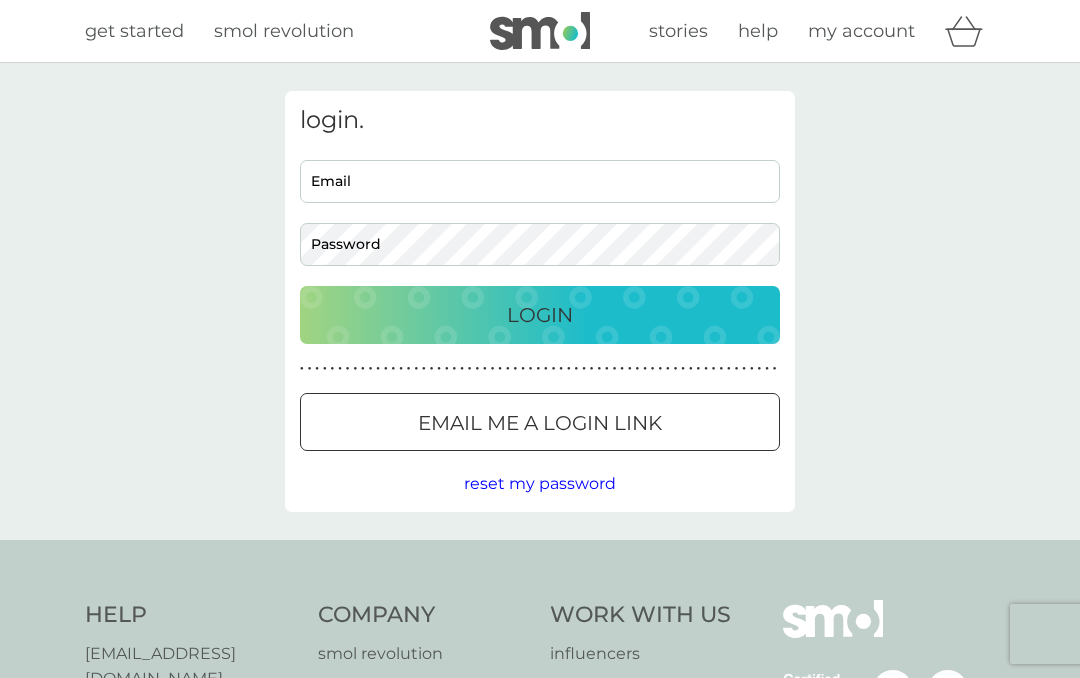 click on "Email" at bounding box center [540, 181] 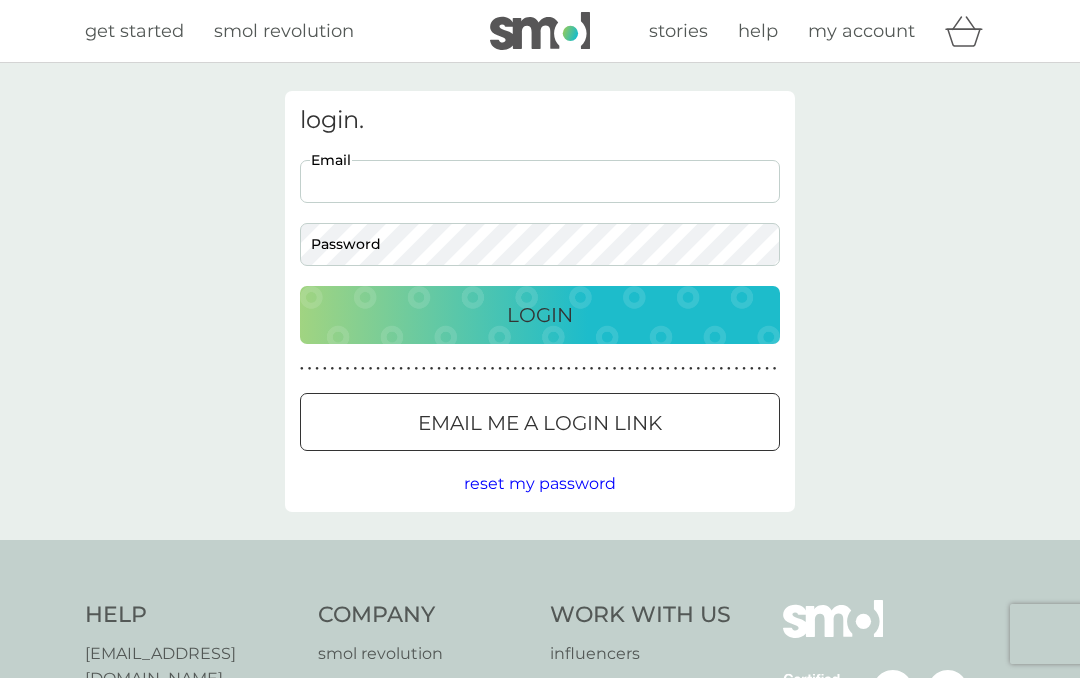 type on "playfairk@hotmail.com" 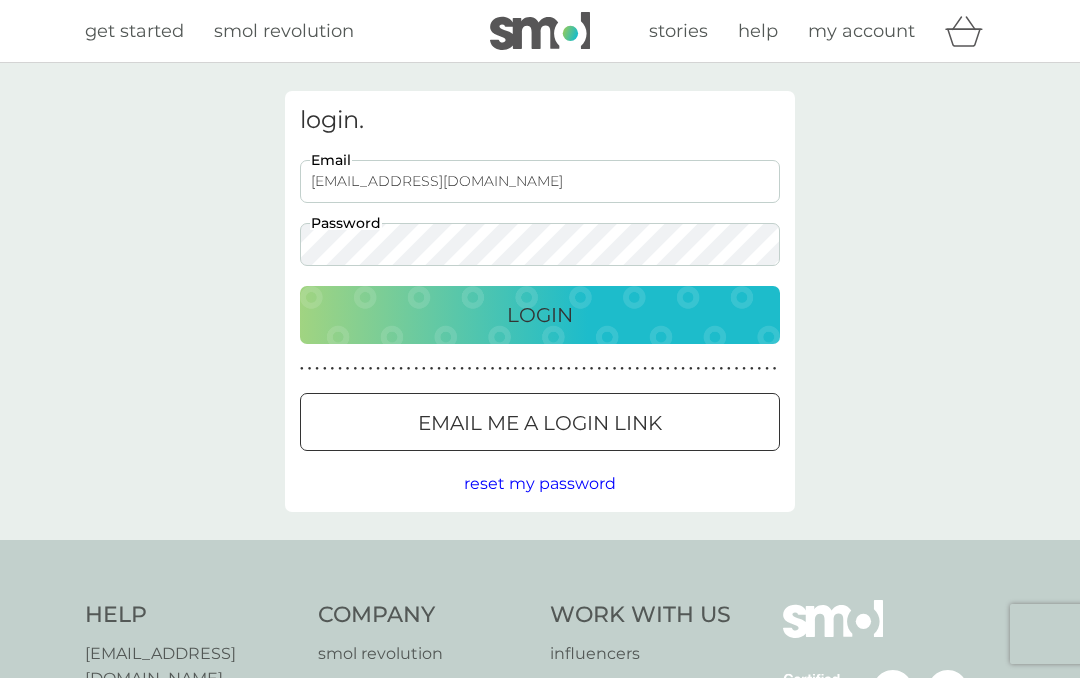 click on "Login" at bounding box center [540, 315] 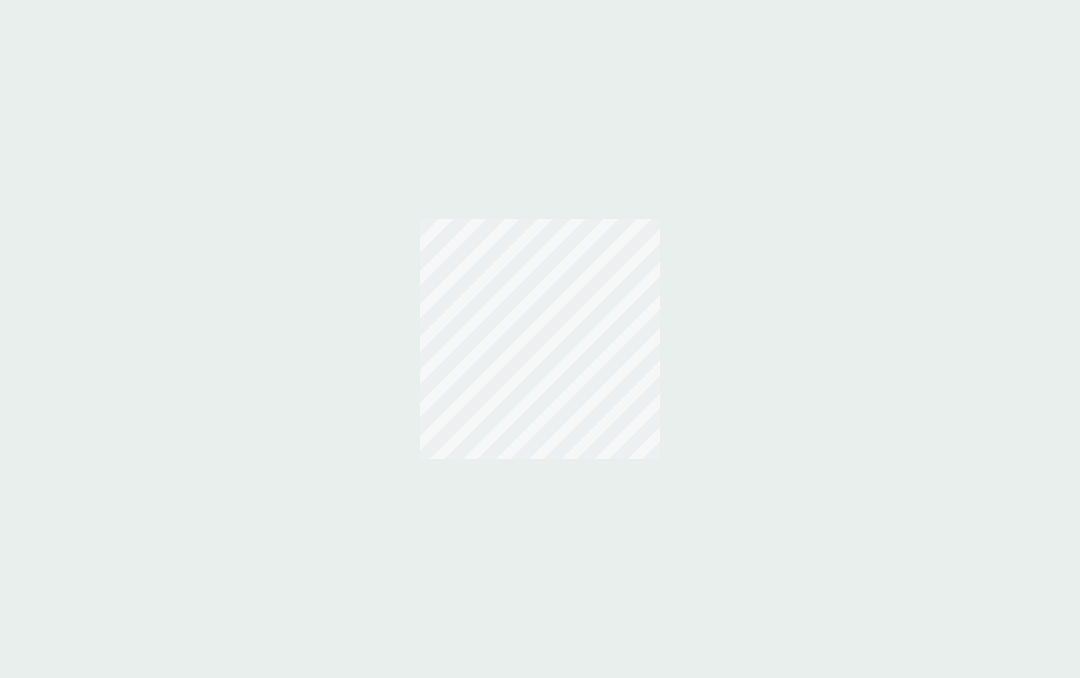 scroll, scrollTop: 0, scrollLeft: 0, axis: both 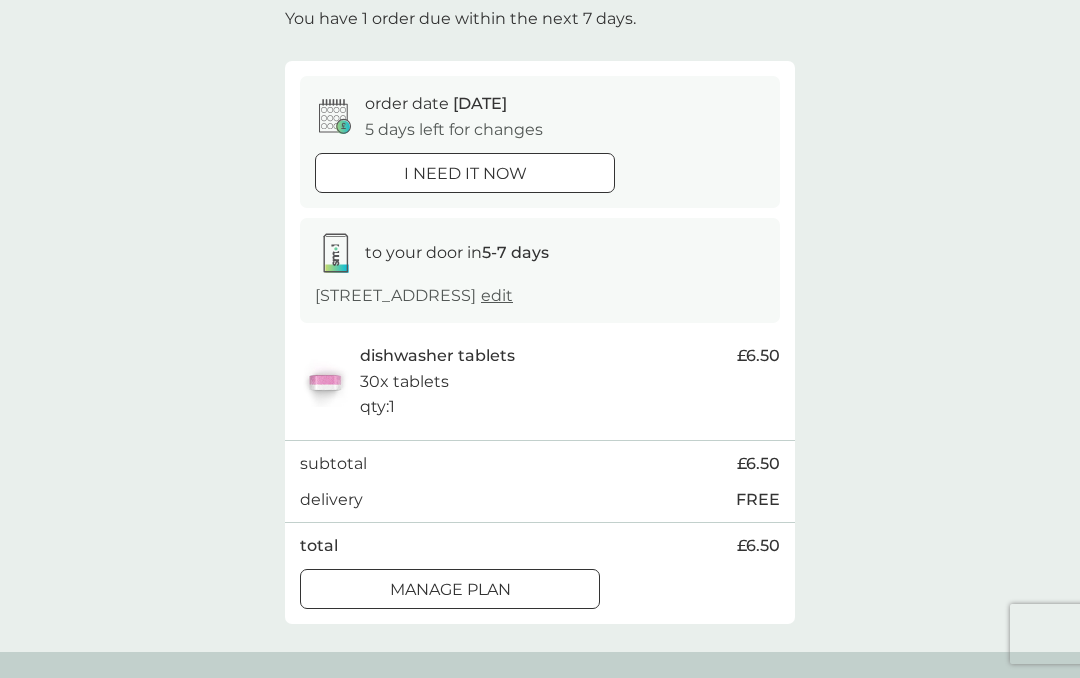 click on "Manage plan" at bounding box center [450, 590] 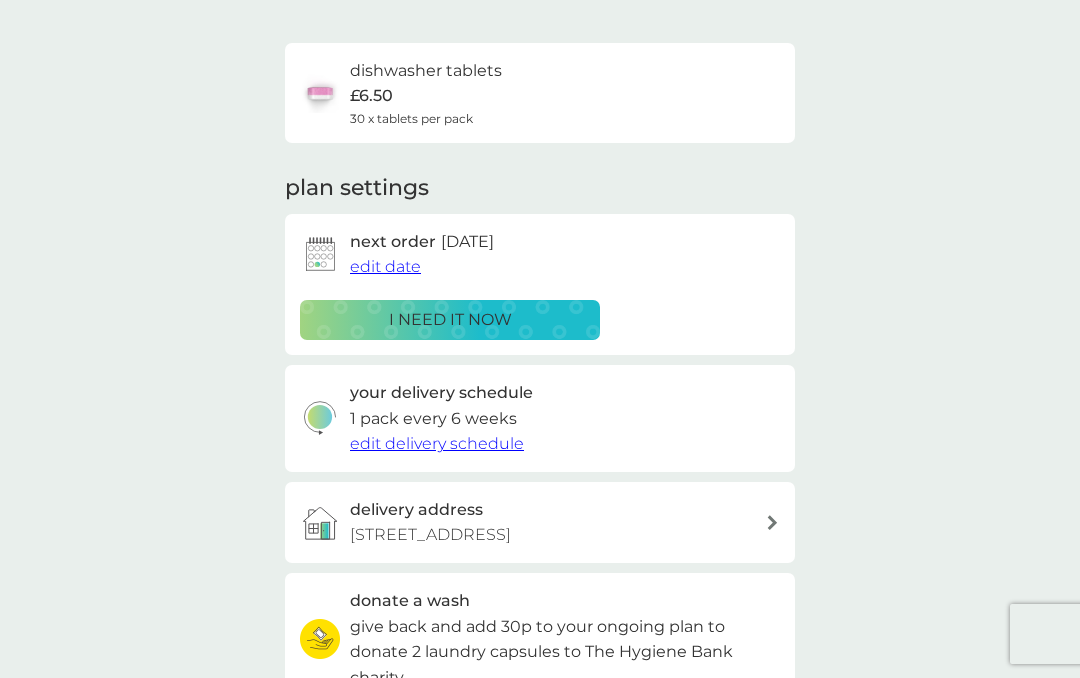 scroll, scrollTop: 0, scrollLeft: 0, axis: both 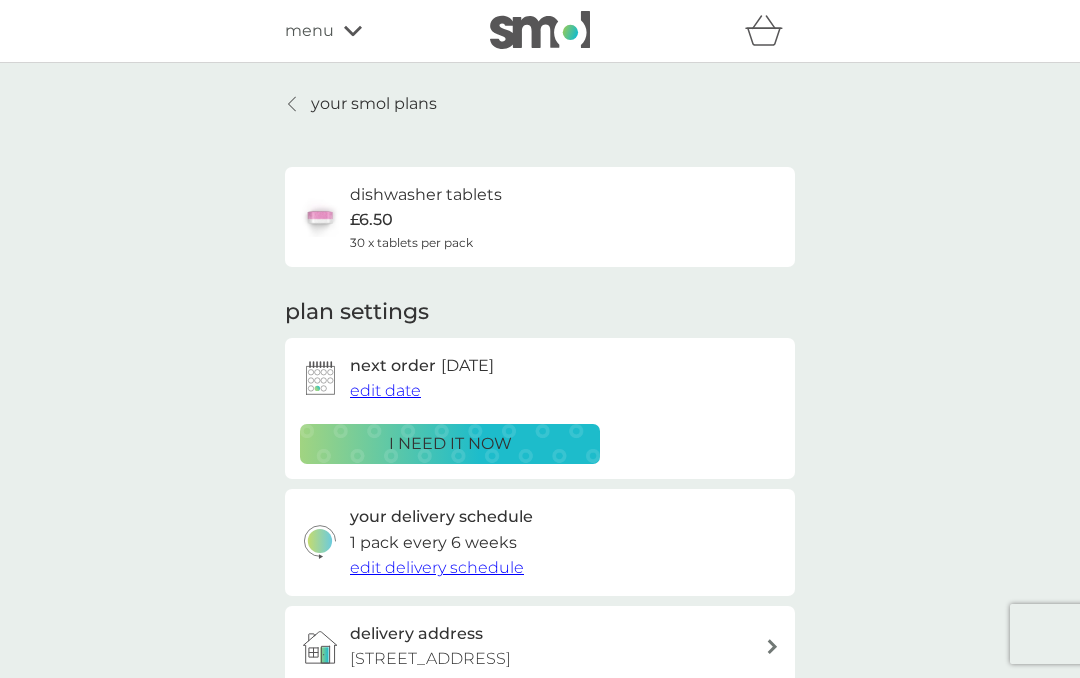 click on "edit date" at bounding box center (385, 390) 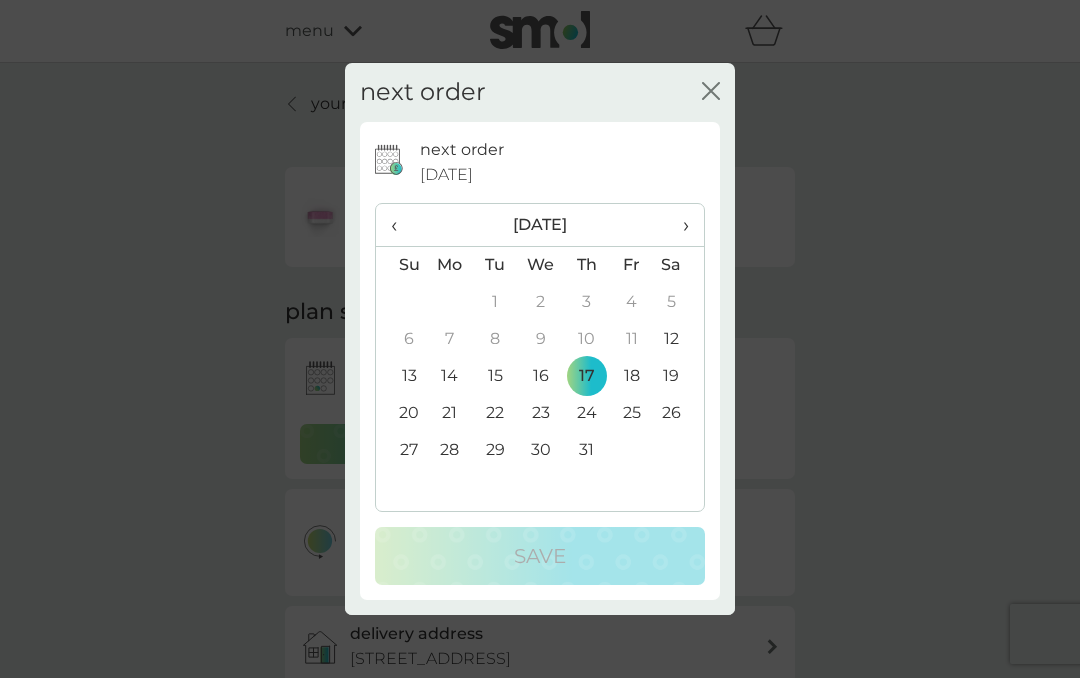 click on "›" at bounding box center [679, 225] 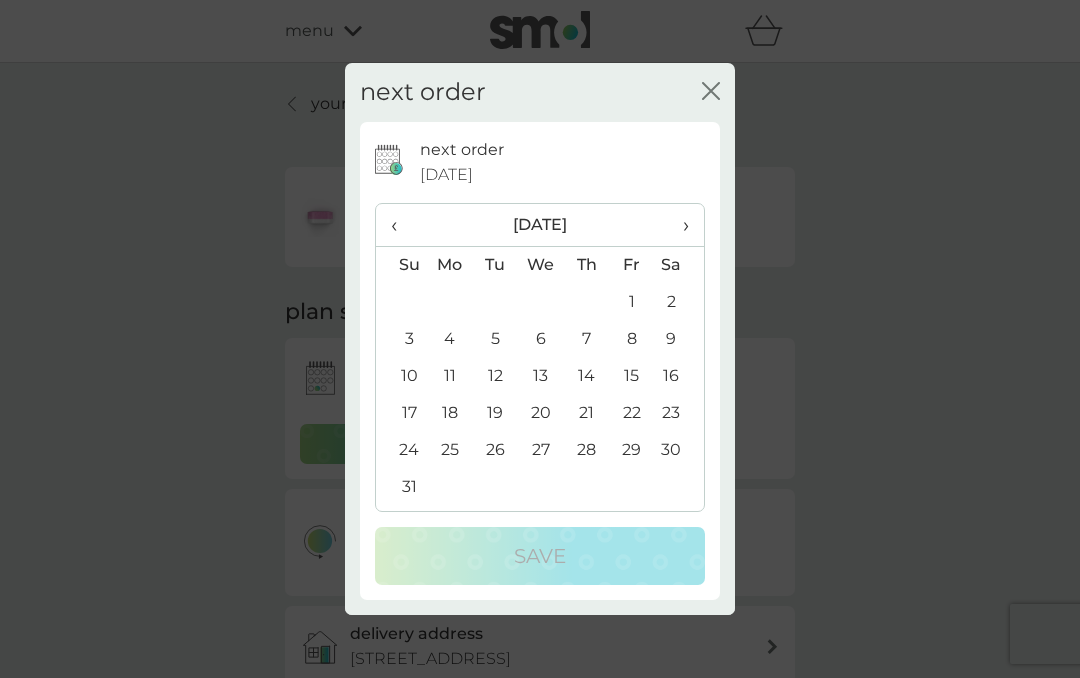 click on "›" at bounding box center [679, 225] 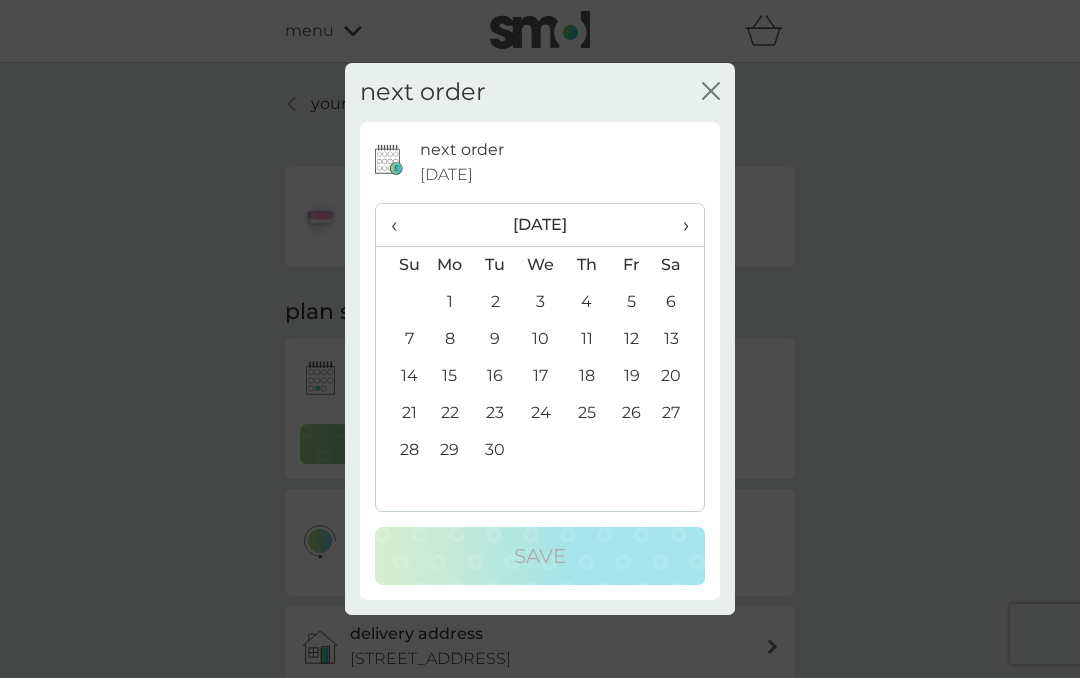 click on "1" at bounding box center (450, 302) 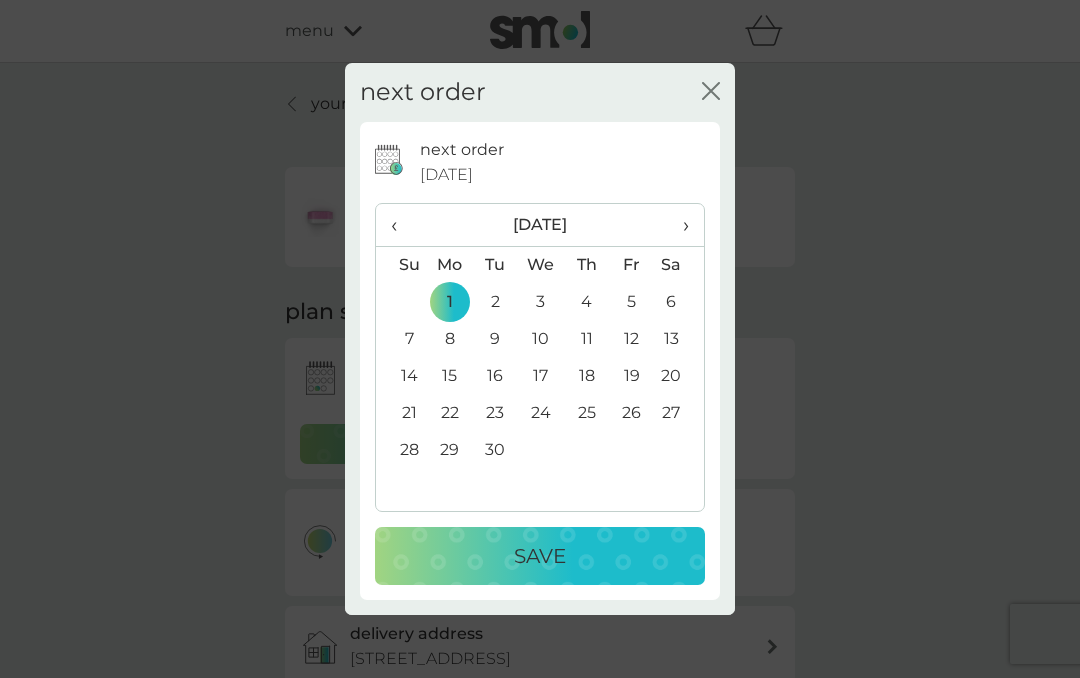 click on "Save" at bounding box center [540, 556] 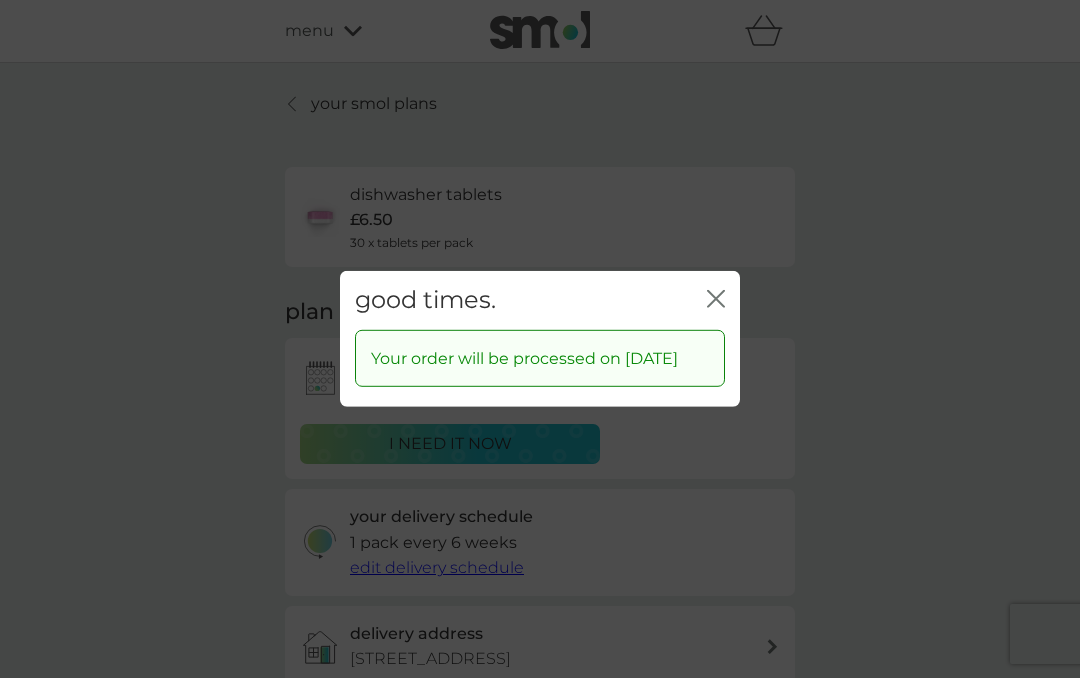 click on "good times. close" at bounding box center [540, 300] 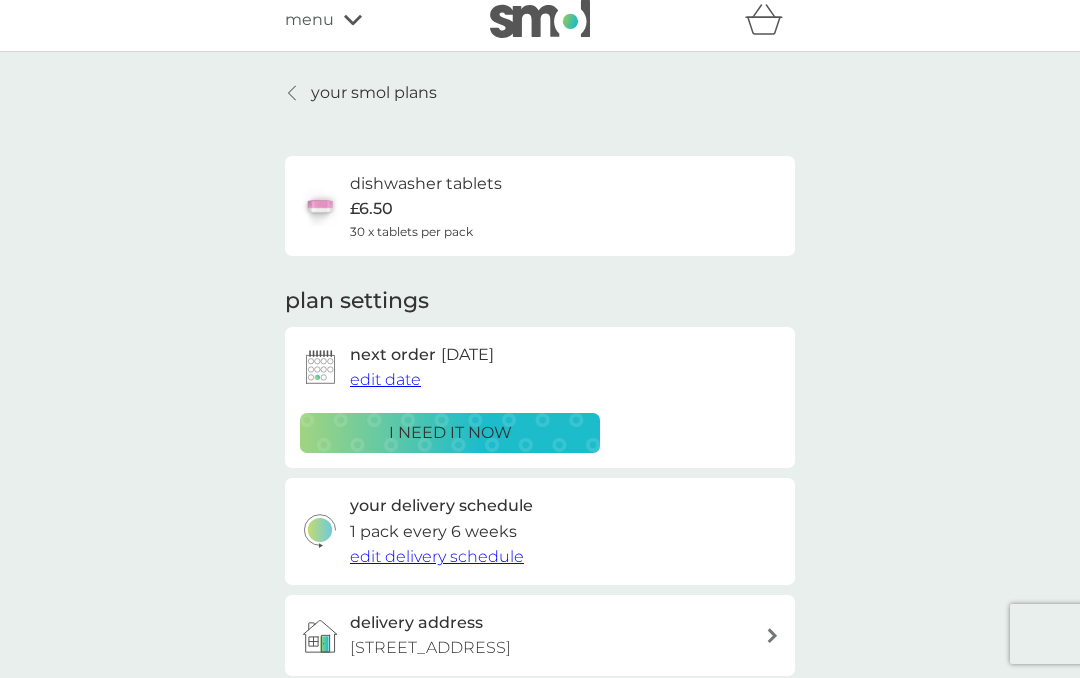 scroll, scrollTop: 0, scrollLeft: 0, axis: both 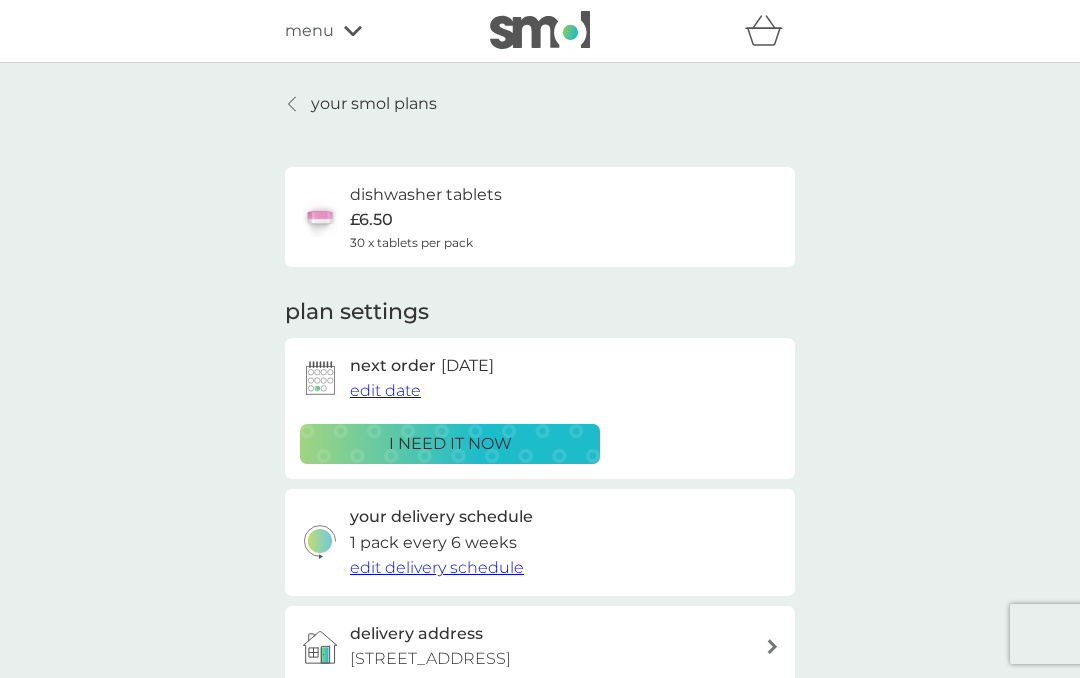 click on "your smol plans" at bounding box center (374, 104) 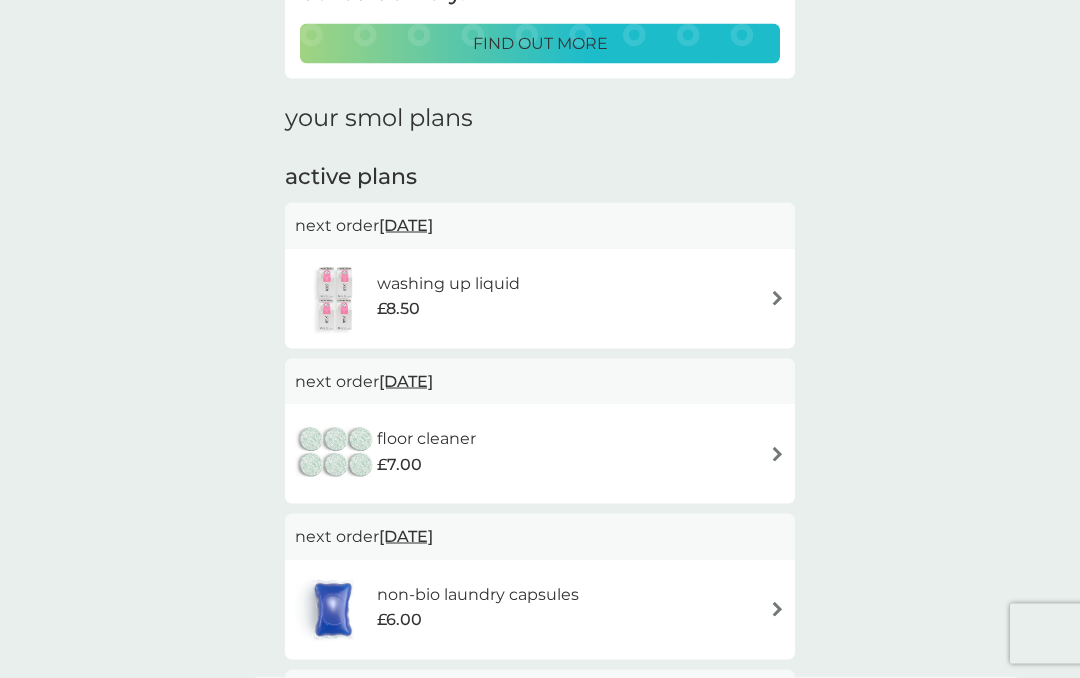 scroll, scrollTop: 215, scrollLeft: 0, axis: vertical 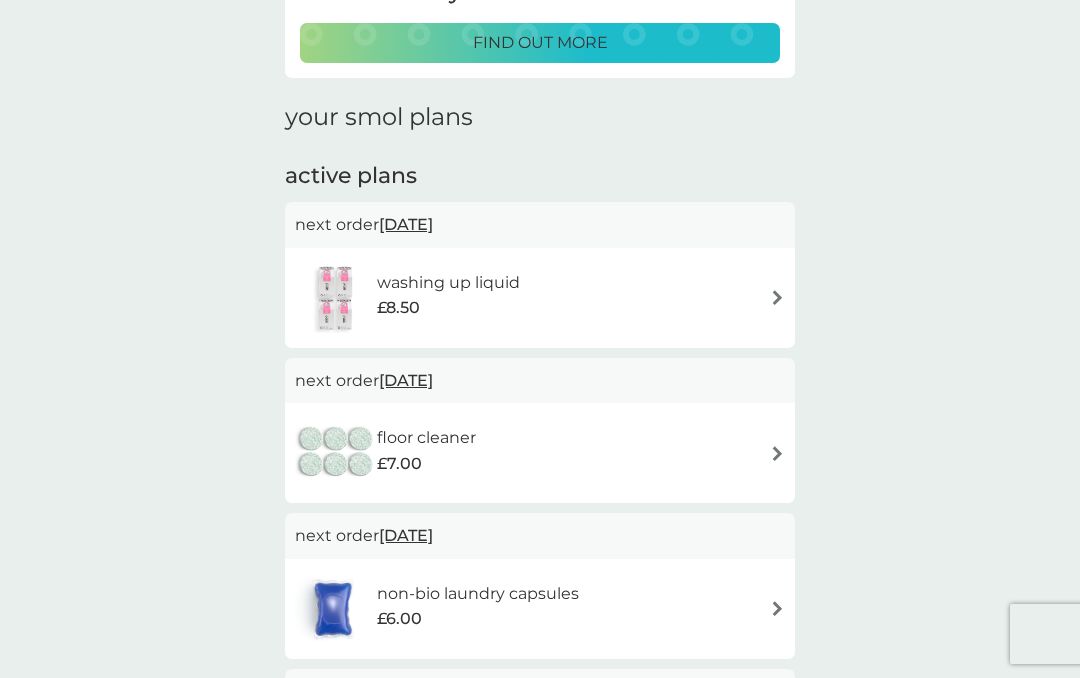 click at bounding box center (777, 297) 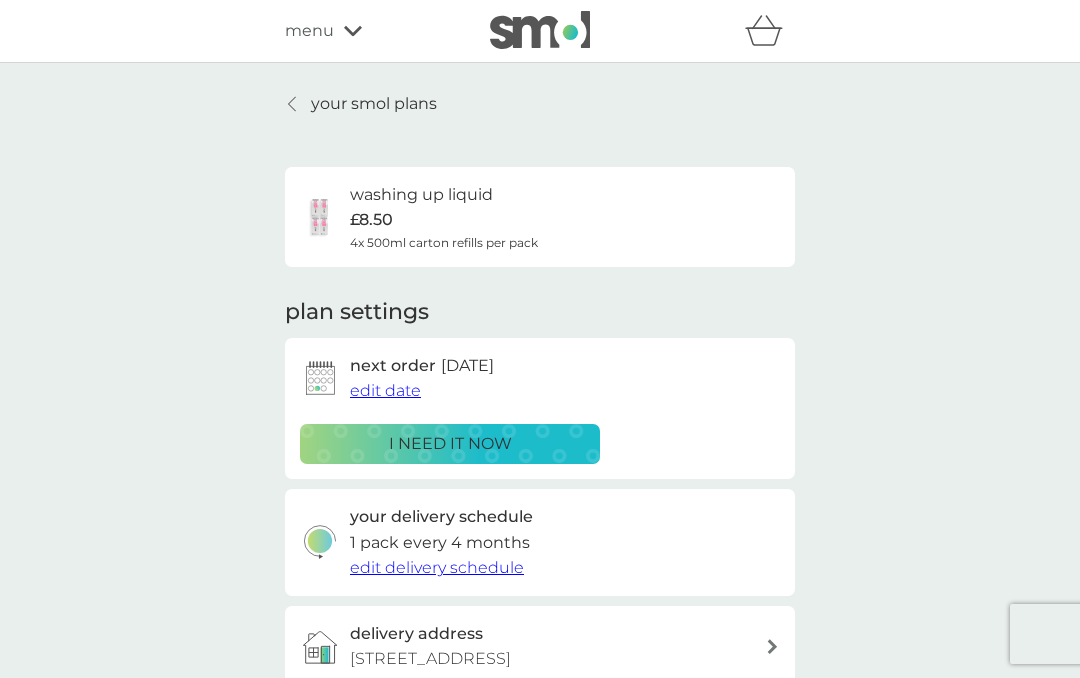 click on "edit date" at bounding box center [385, 390] 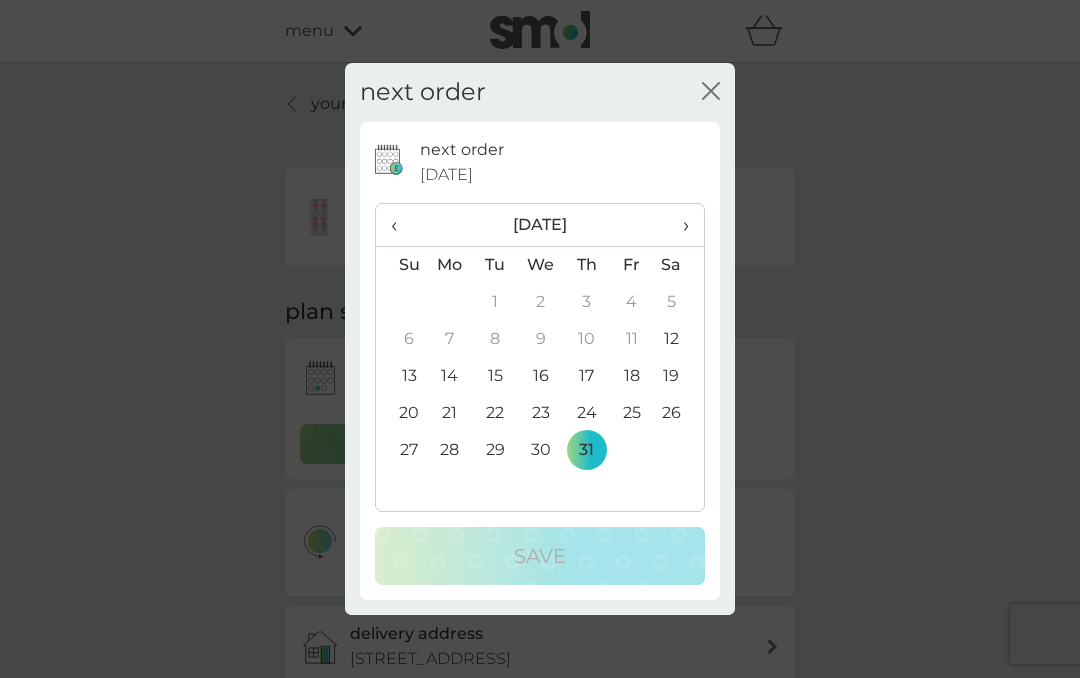 click on "›" at bounding box center [679, 225] 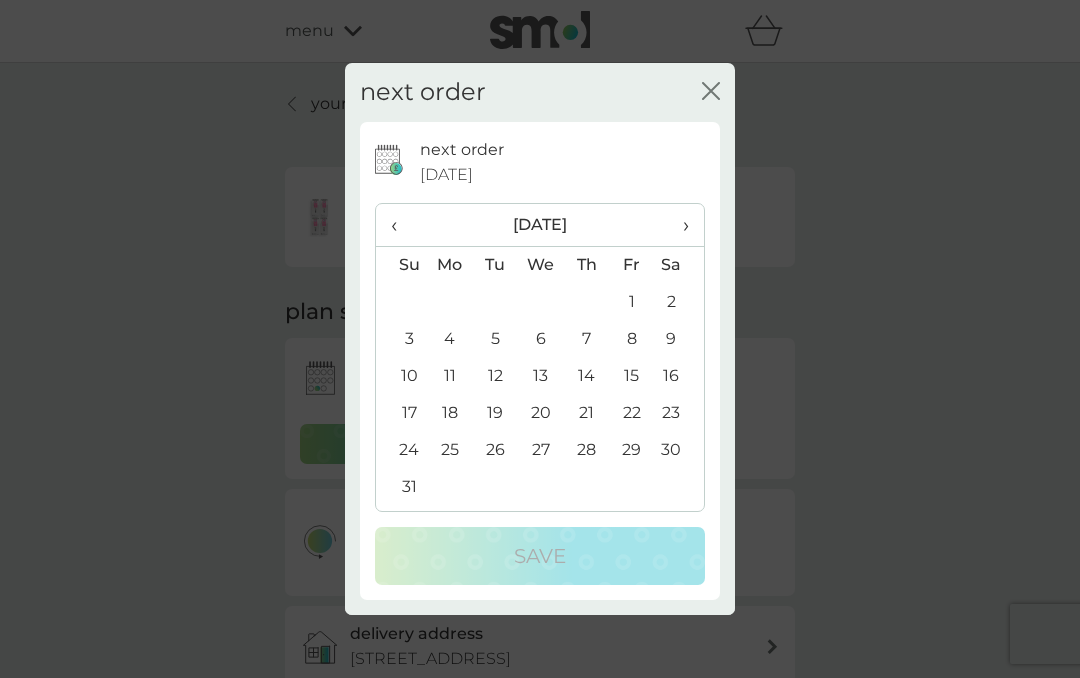 click on "›" at bounding box center [679, 225] 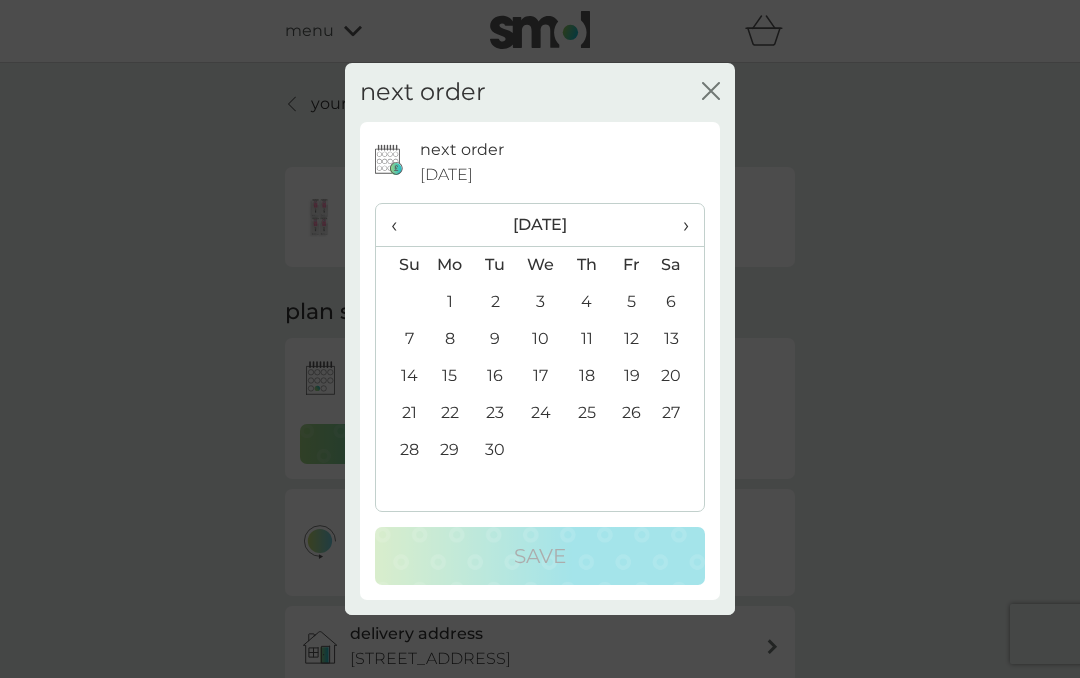 click on "1" at bounding box center (450, 302) 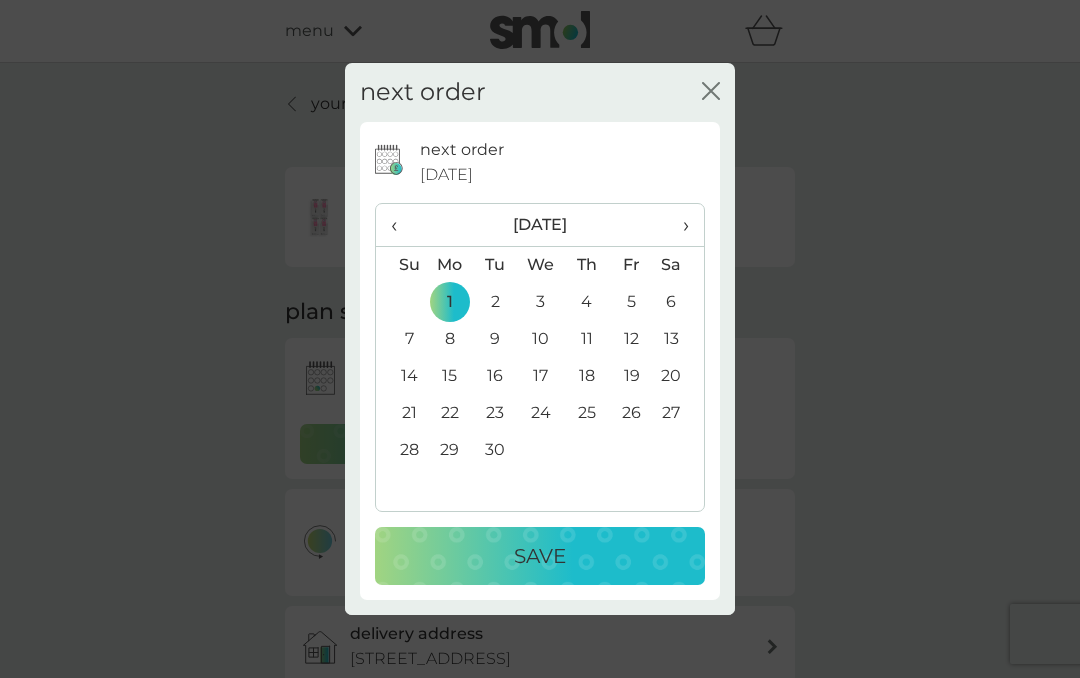 click on "Save" at bounding box center [540, 556] 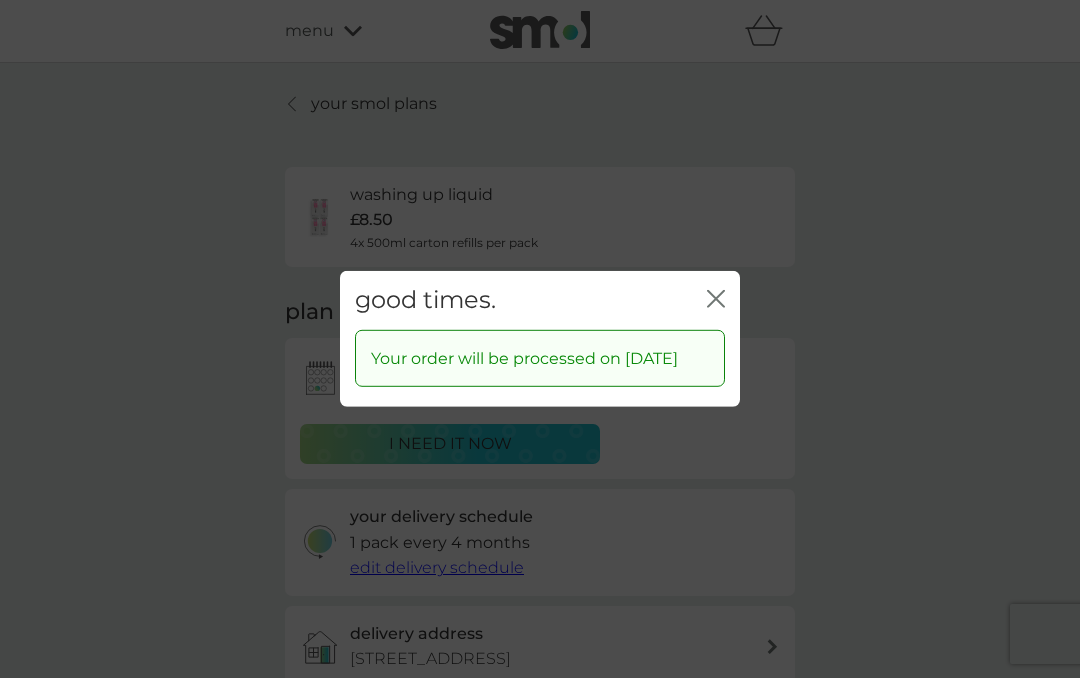 click on "close" 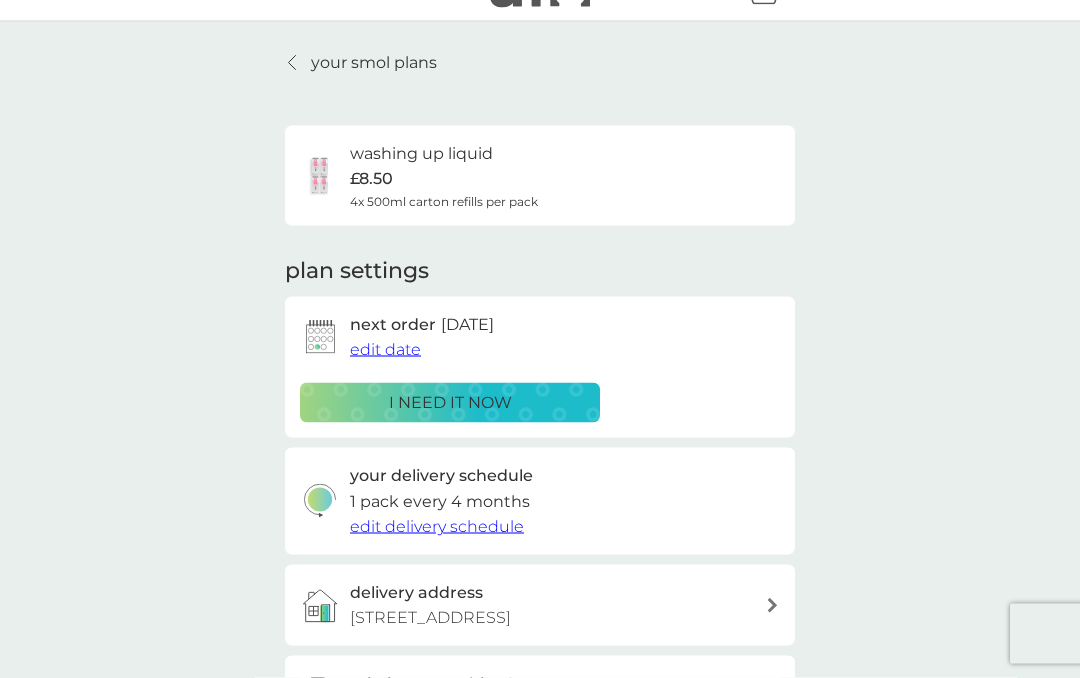 scroll, scrollTop: 38, scrollLeft: 0, axis: vertical 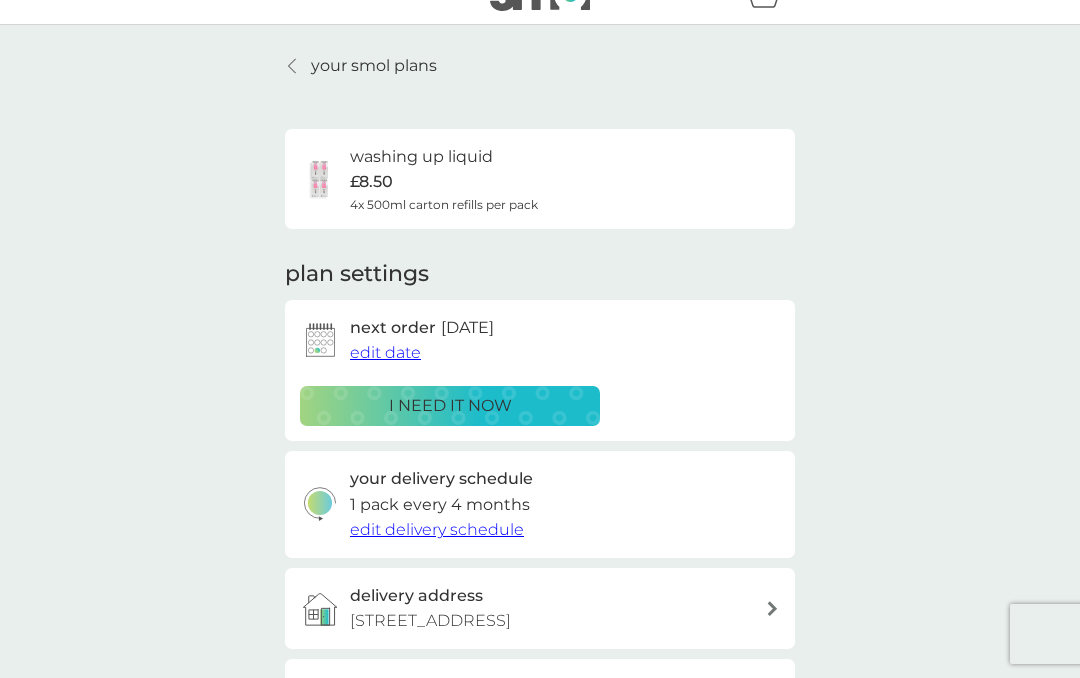click on "your smol plans" at bounding box center (374, 66) 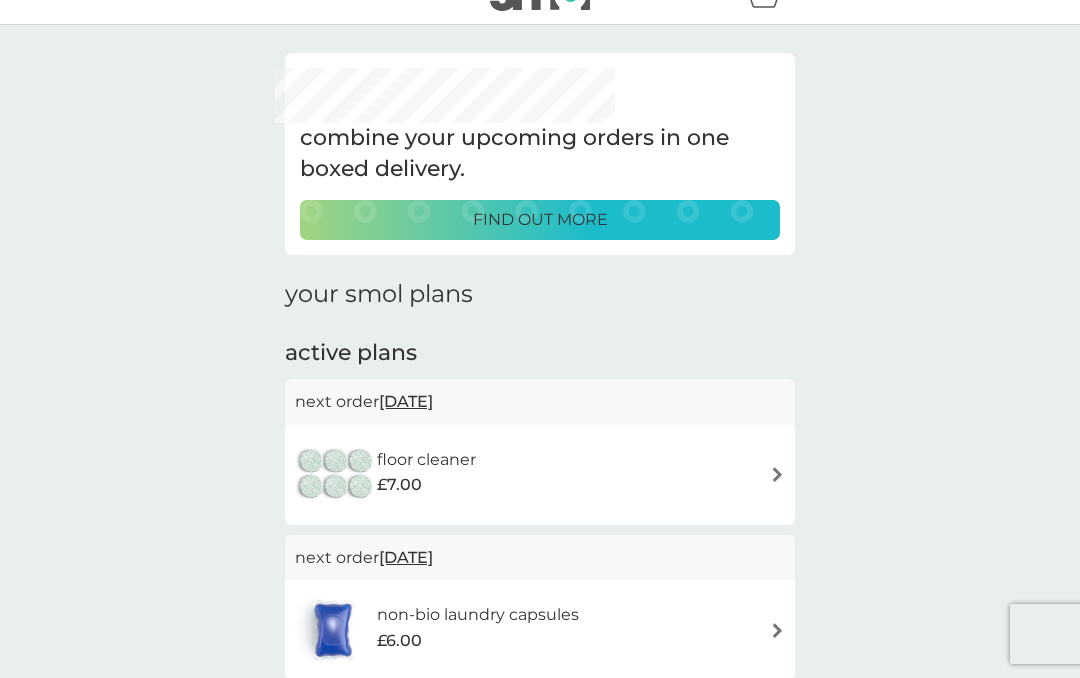 scroll, scrollTop: 0, scrollLeft: 0, axis: both 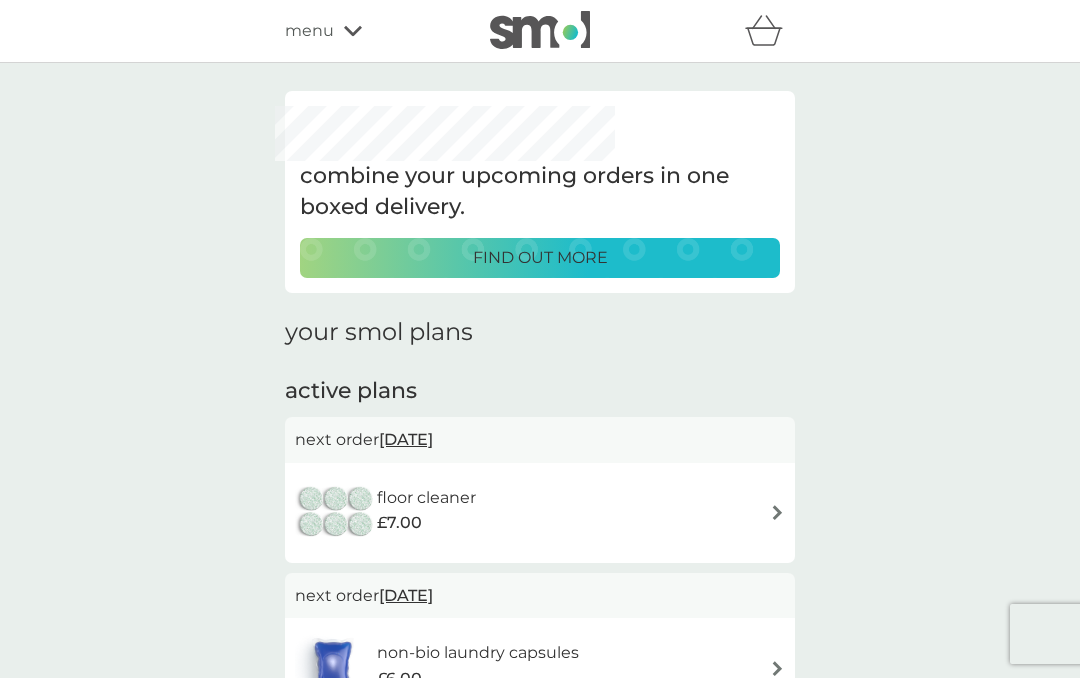 click on "[DATE]" at bounding box center [406, 439] 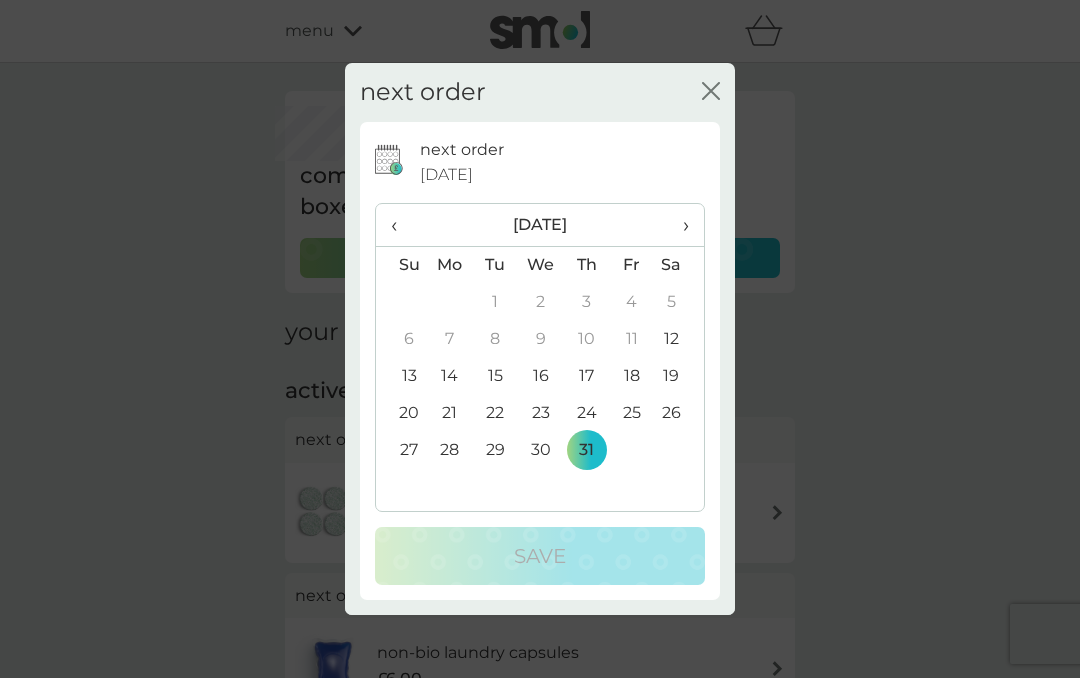 click on "Sa" at bounding box center (679, 265) 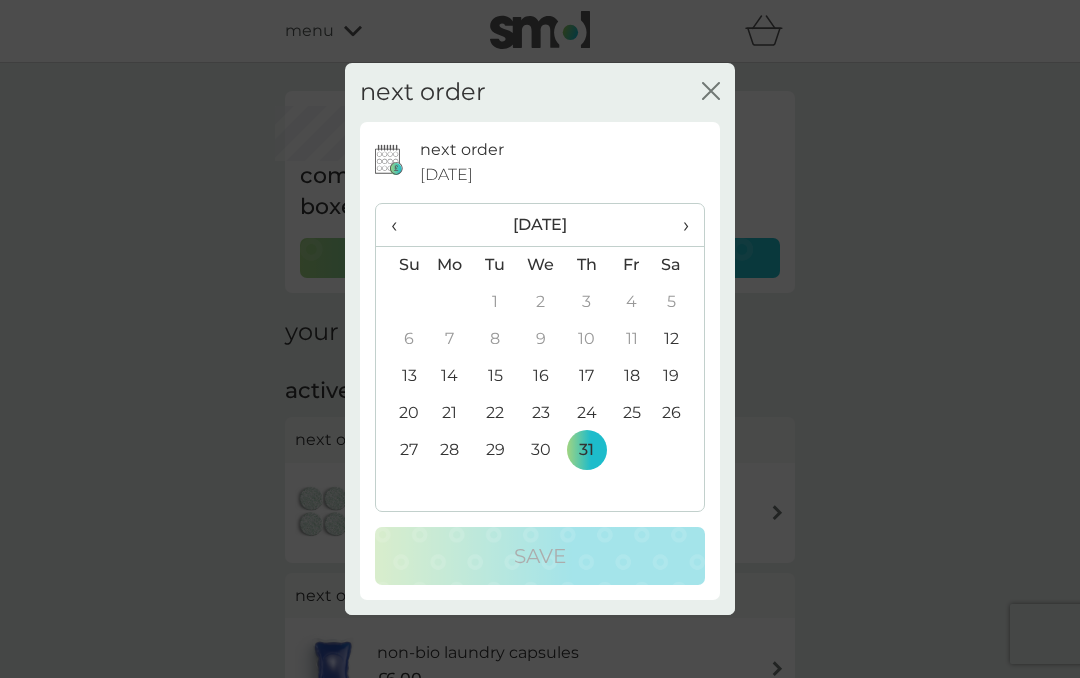 click on "Sa" at bounding box center (679, 265) 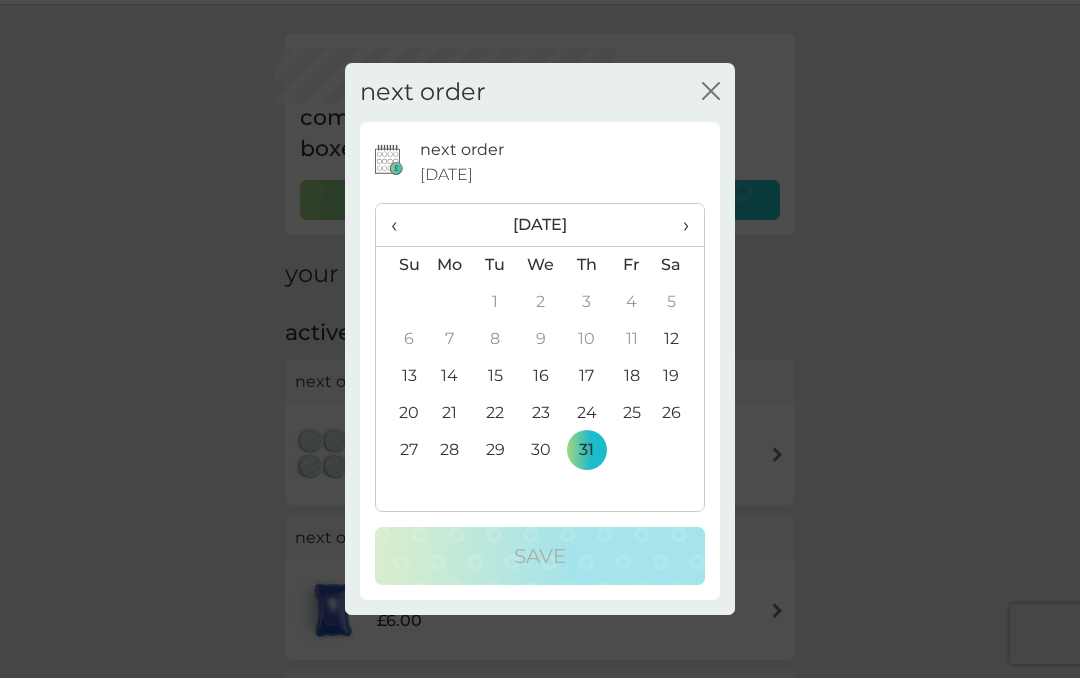 scroll, scrollTop: 160, scrollLeft: 0, axis: vertical 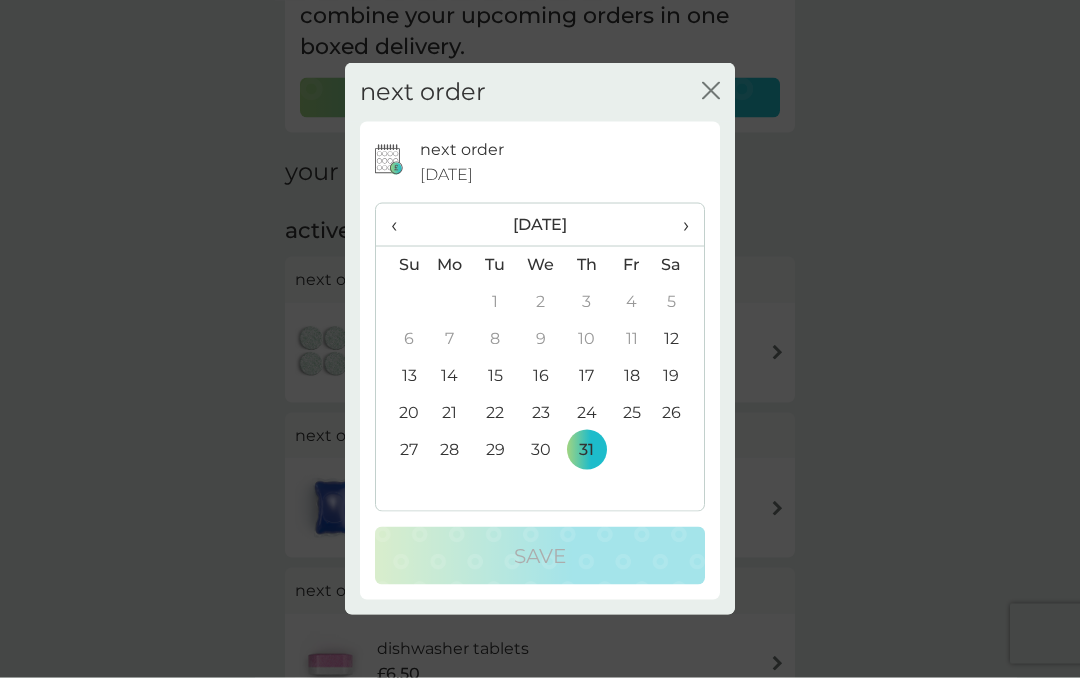 click on "›" at bounding box center [679, 225] 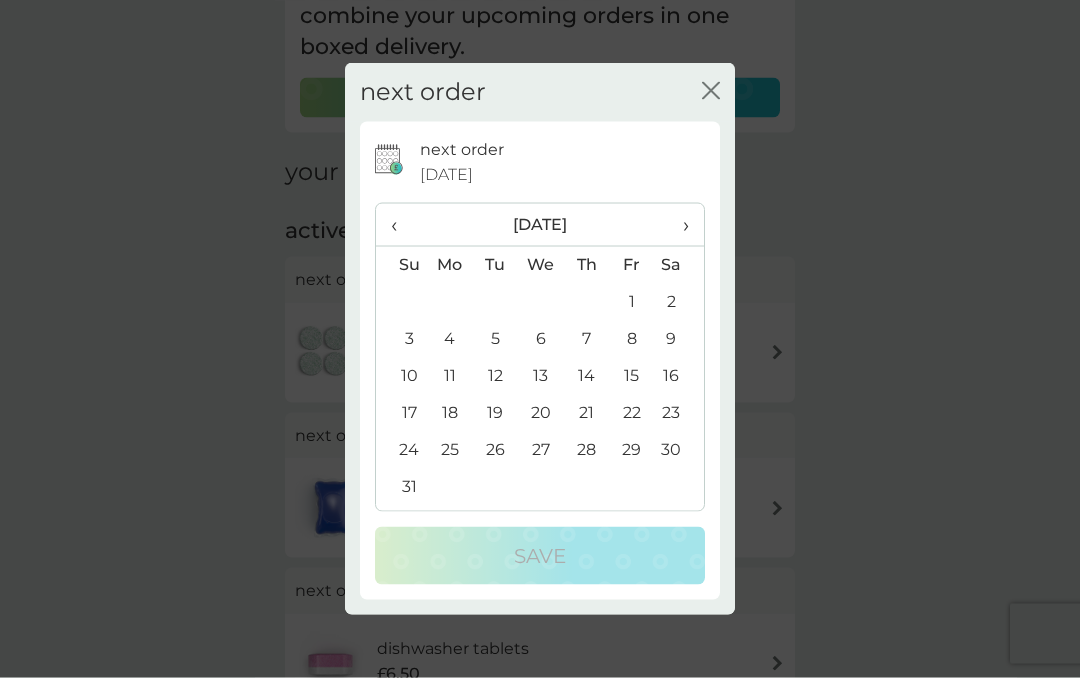 scroll, scrollTop: 161, scrollLeft: 0, axis: vertical 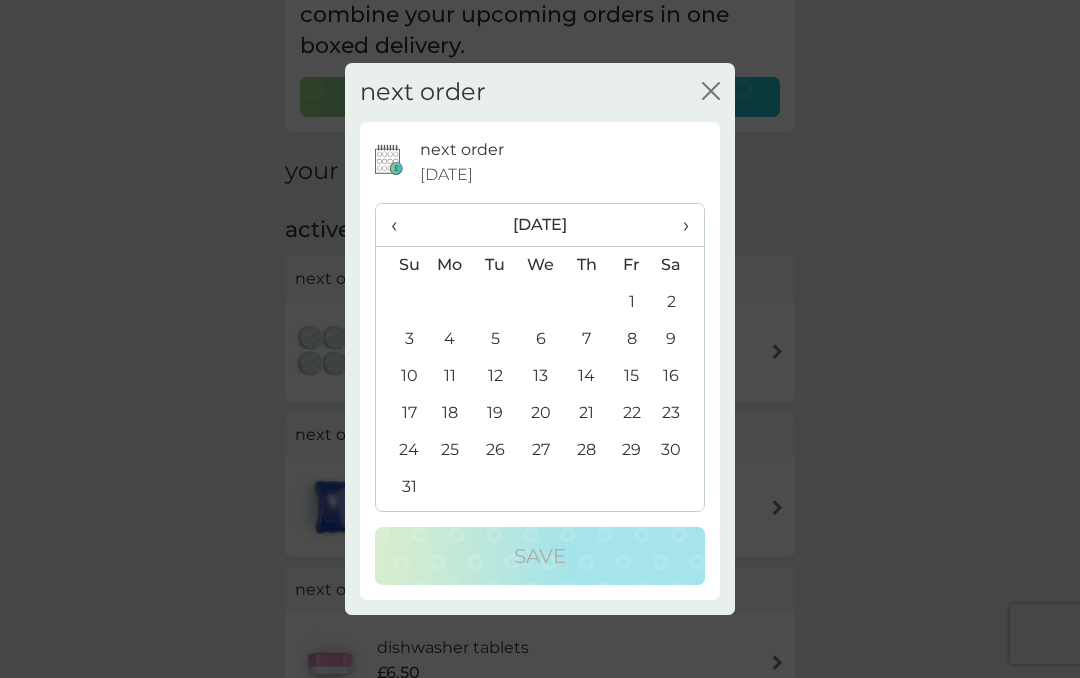 click on "›" at bounding box center [679, 225] 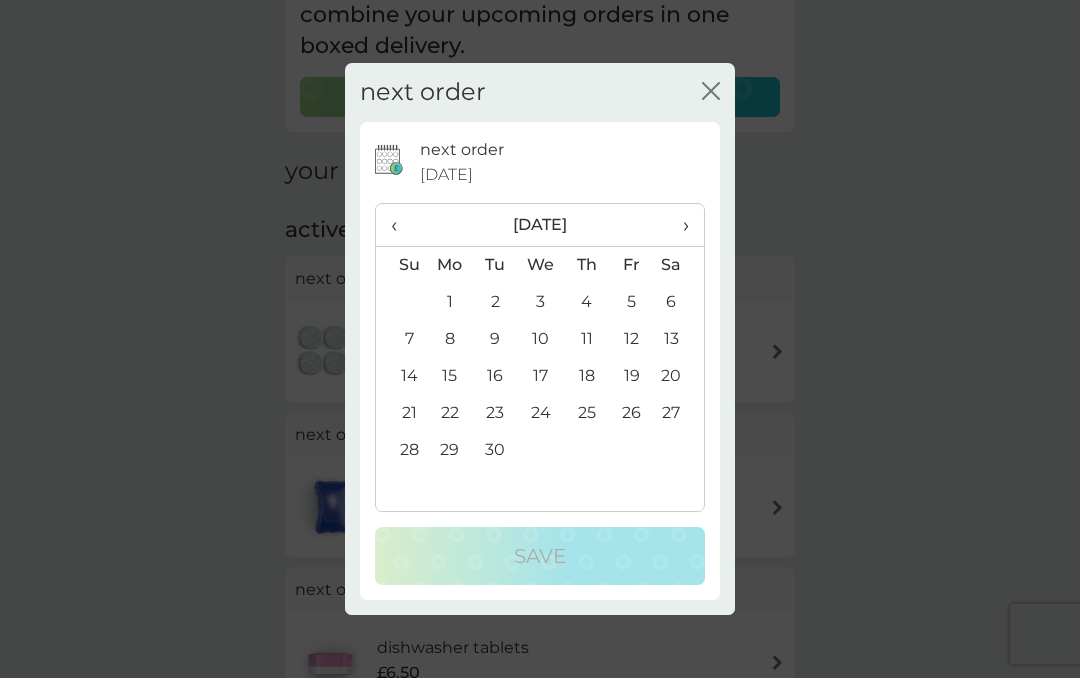 click on "1" at bounding box center [450, 302] 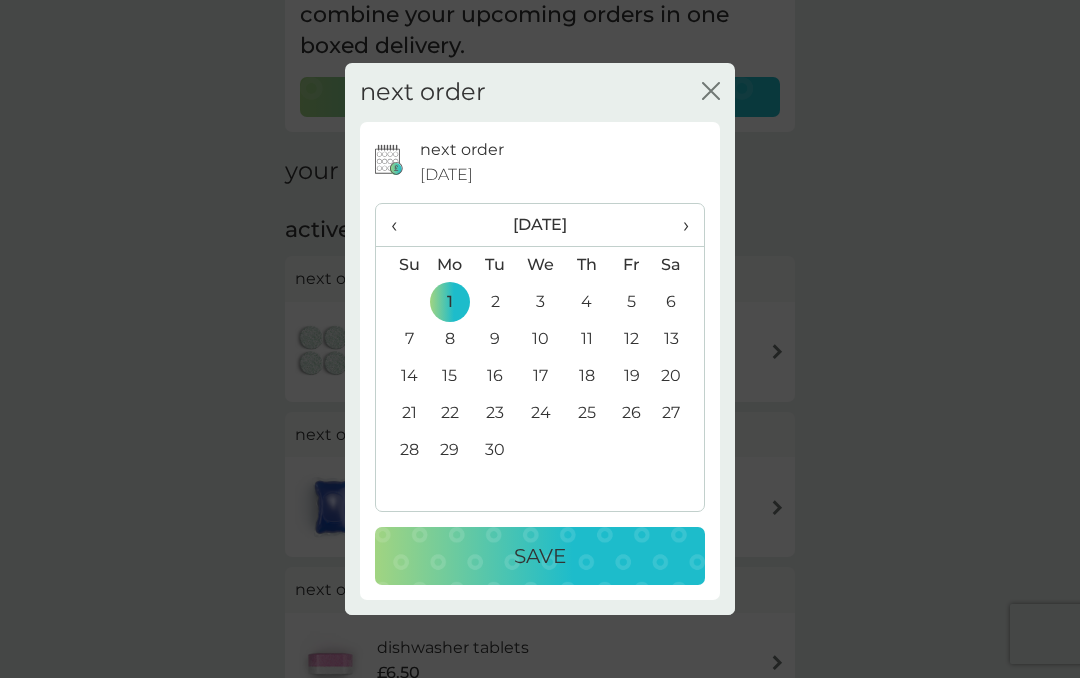 click on "Save" at bounding box center [540, 556] 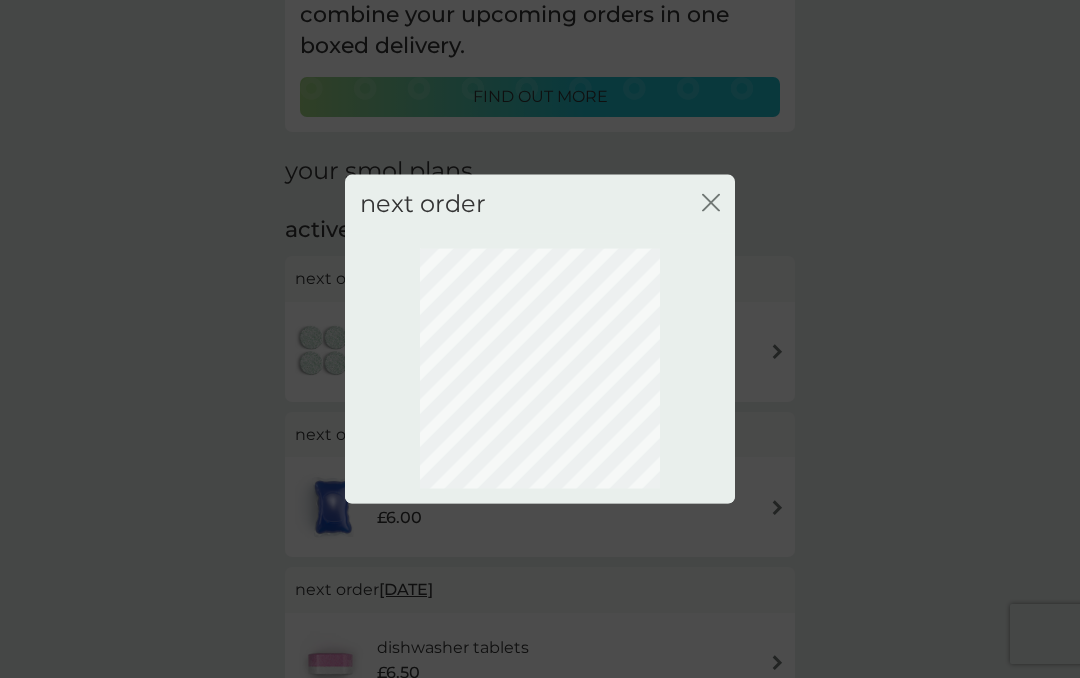 scroll, scrollTop: 69, scrollLeft: 0, axis: vertical 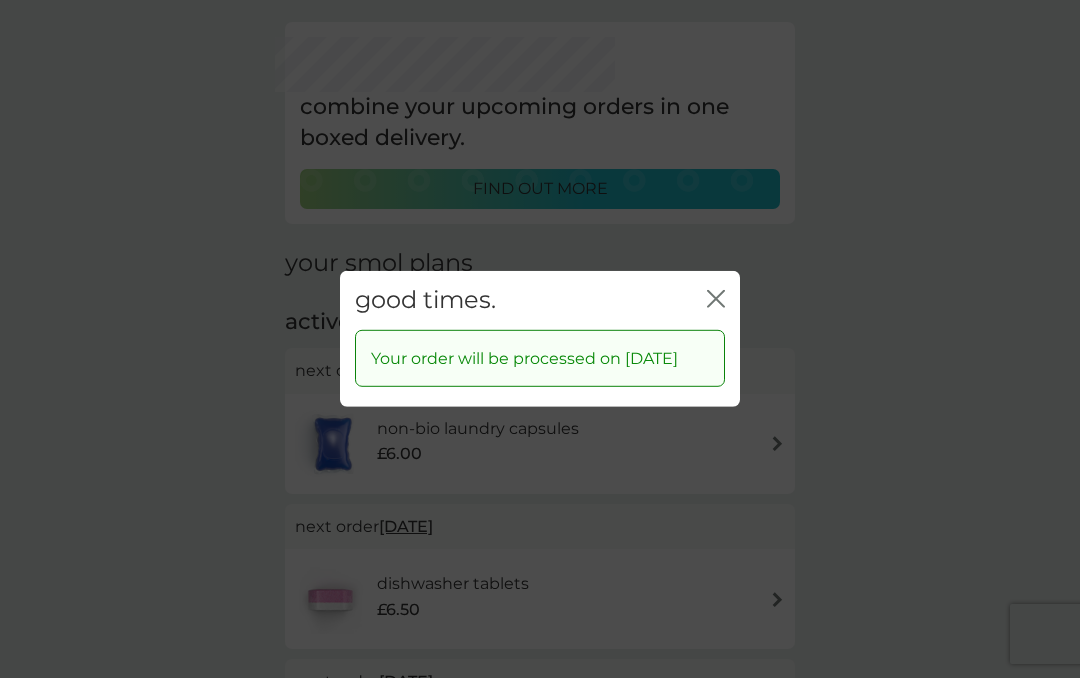 click on "close" 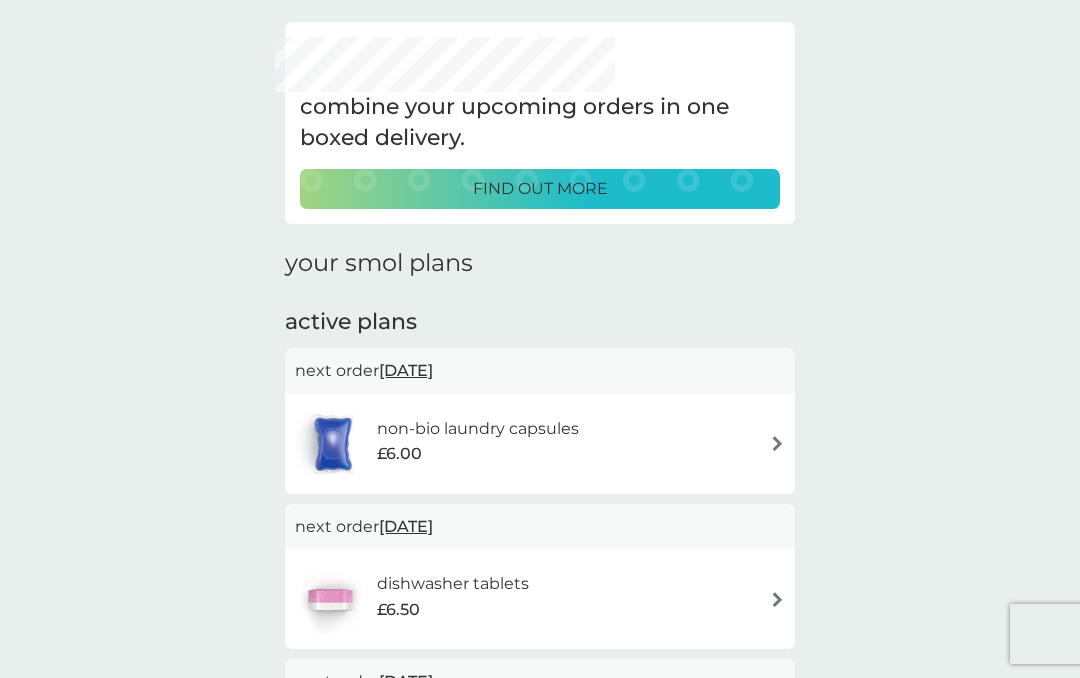 click on "[DATE]" at bounding box center [406, 370] 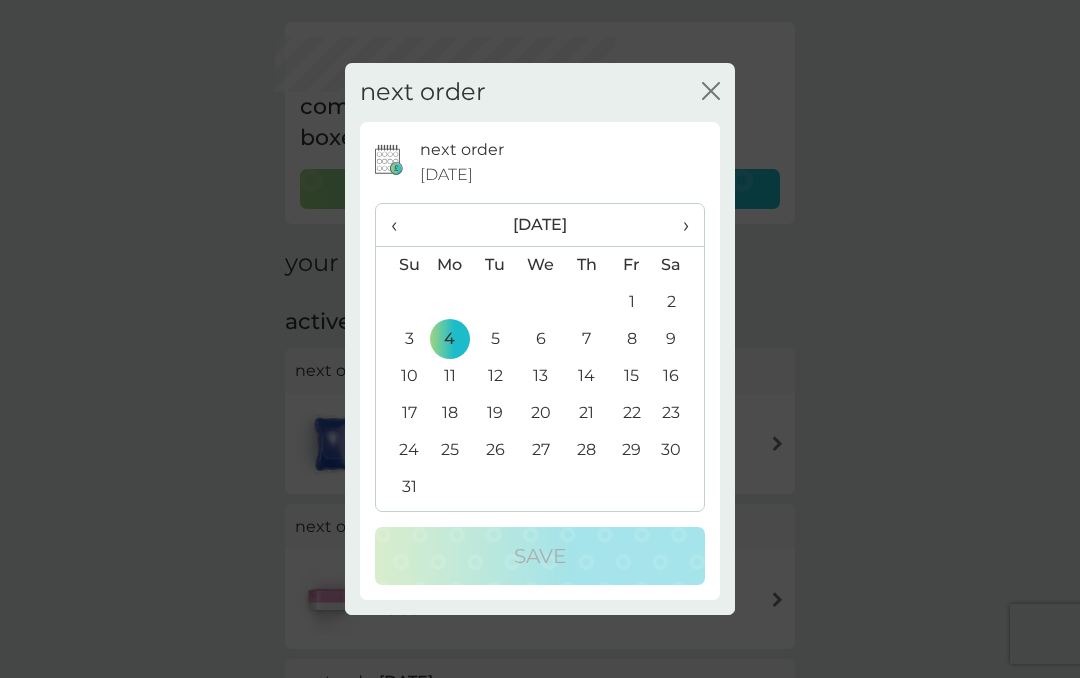 click on "›" at bounding box center [679, 225] 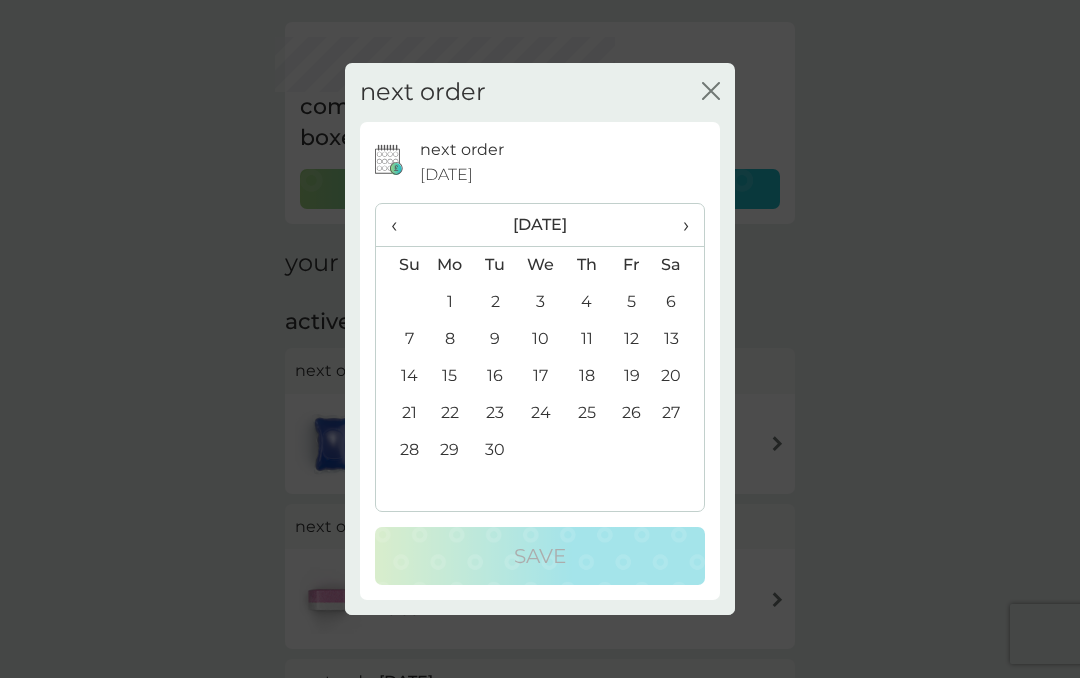 click on "1" at bounding box center [450, 302] 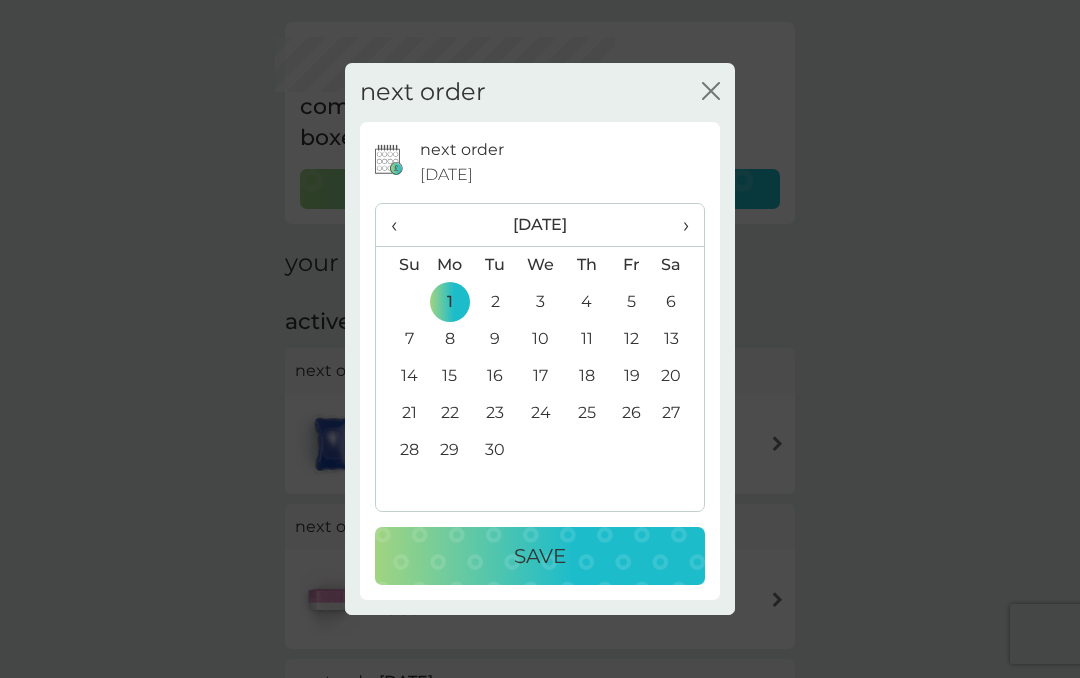click on "Save" at bounding box center (540, 556) 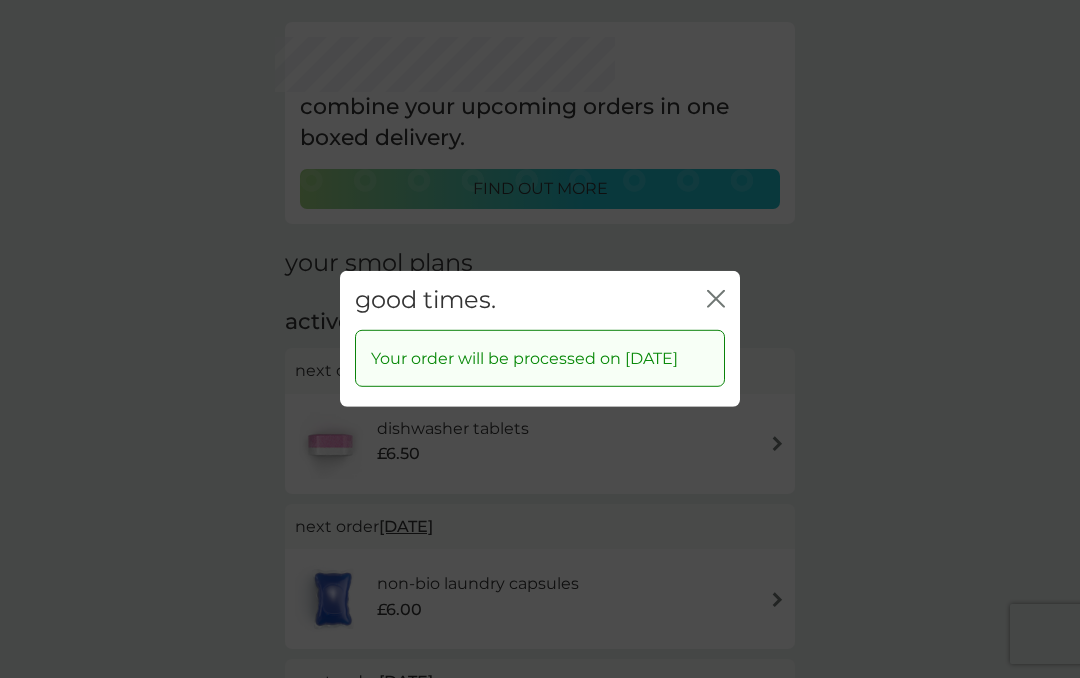 click on "close" 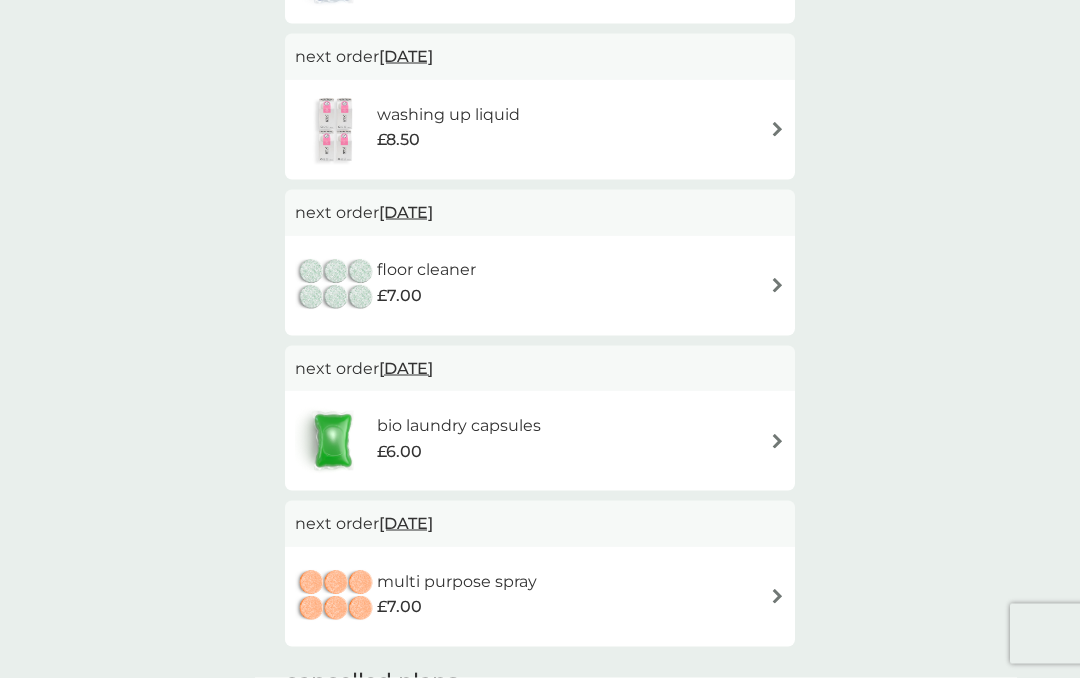 scroll, scrollTop: 696, scrollLeft: 0, axis: vertical 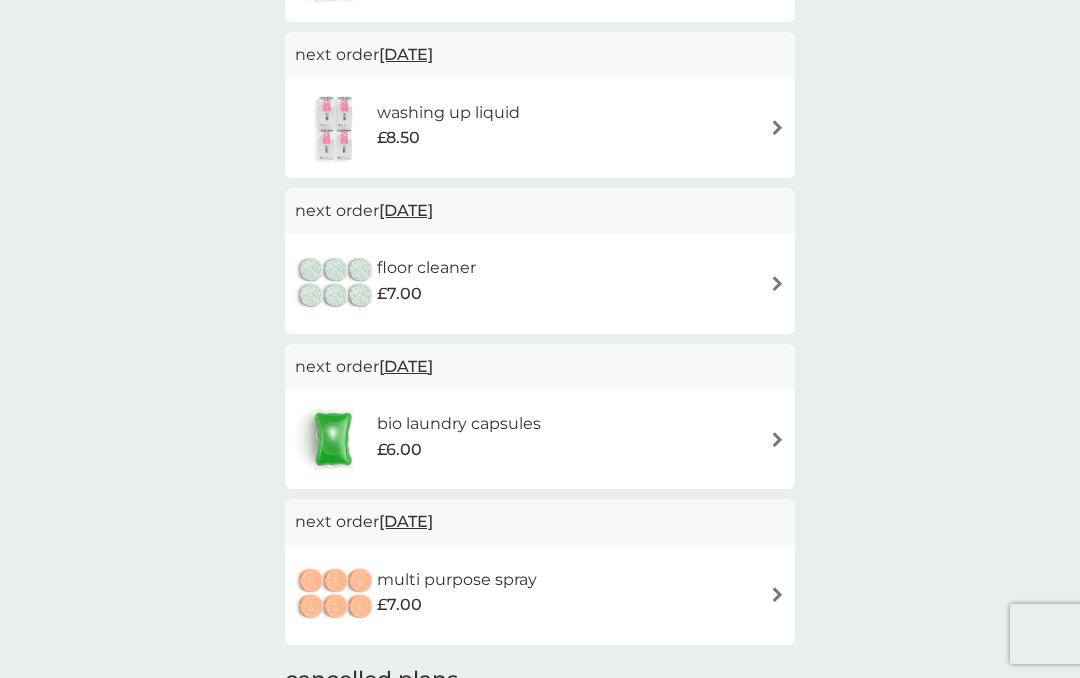 click at bounding box center [777, 439] 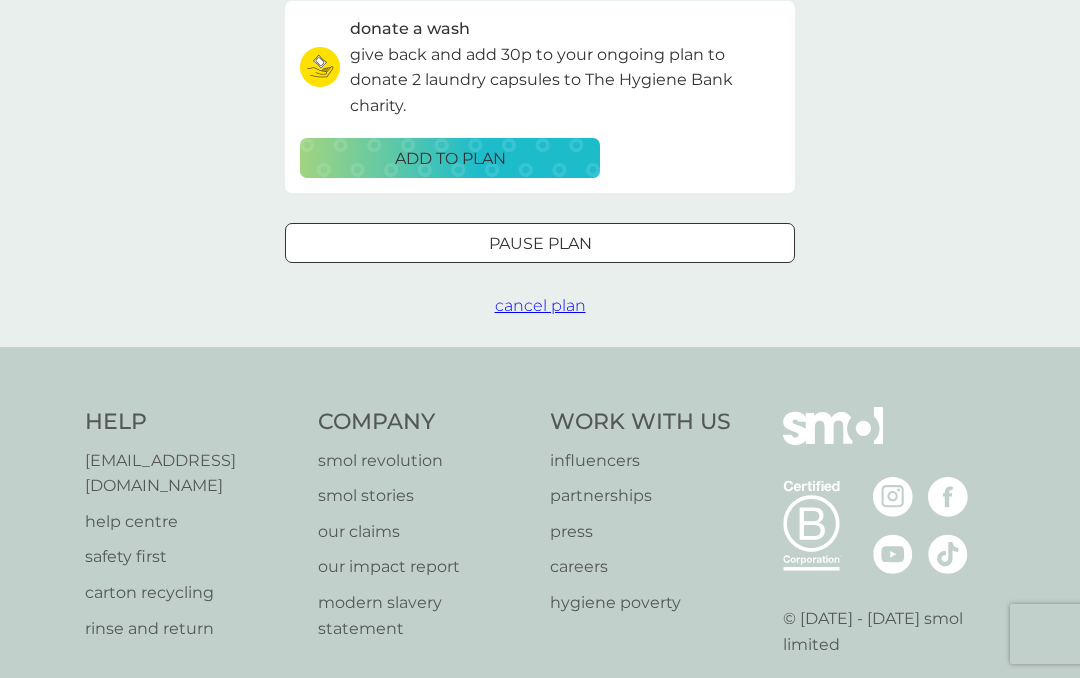 scroll, scrollTop: 0, scrollLeft: 0, axis: both 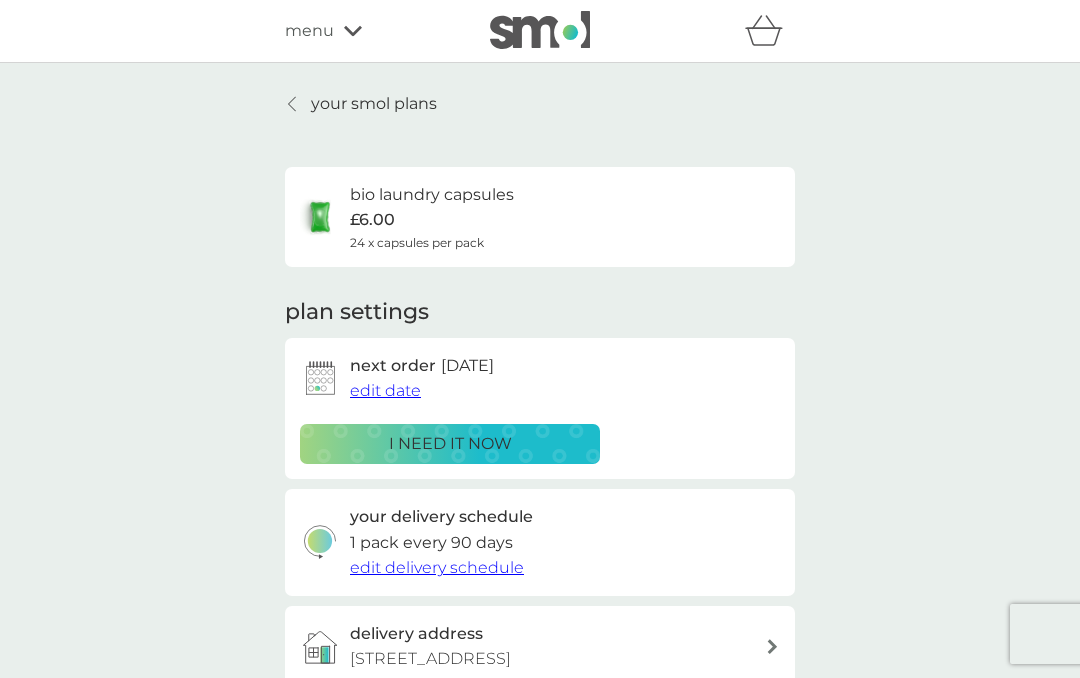 click on "edit date" at bounding box center [385, 390] 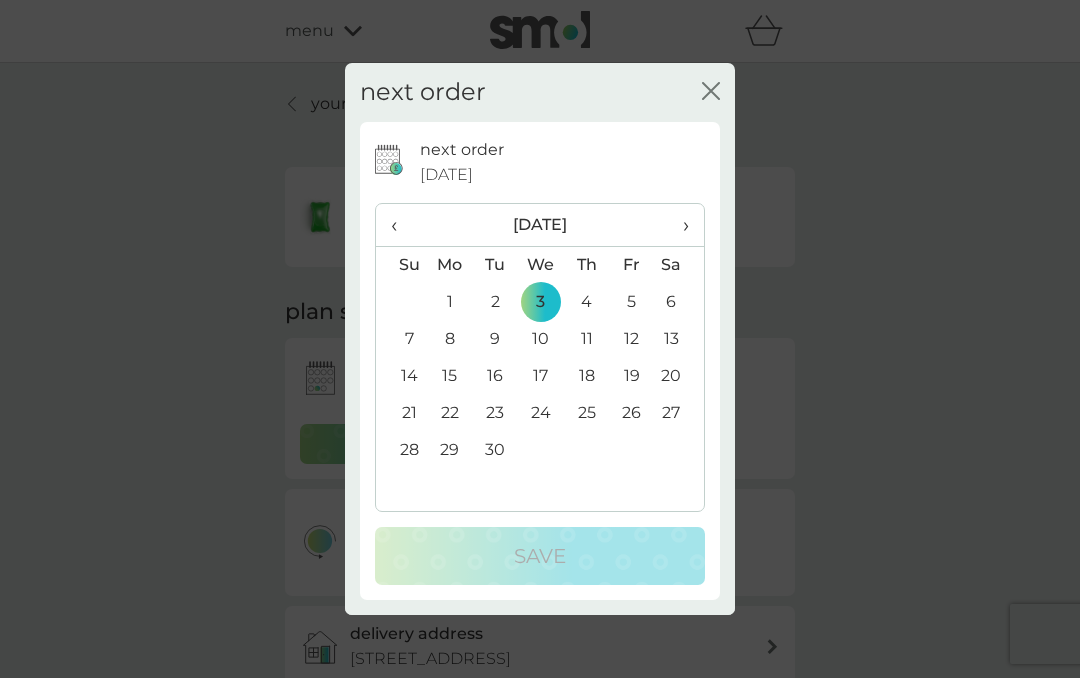 click on "1" at bounding box center (450, 302) 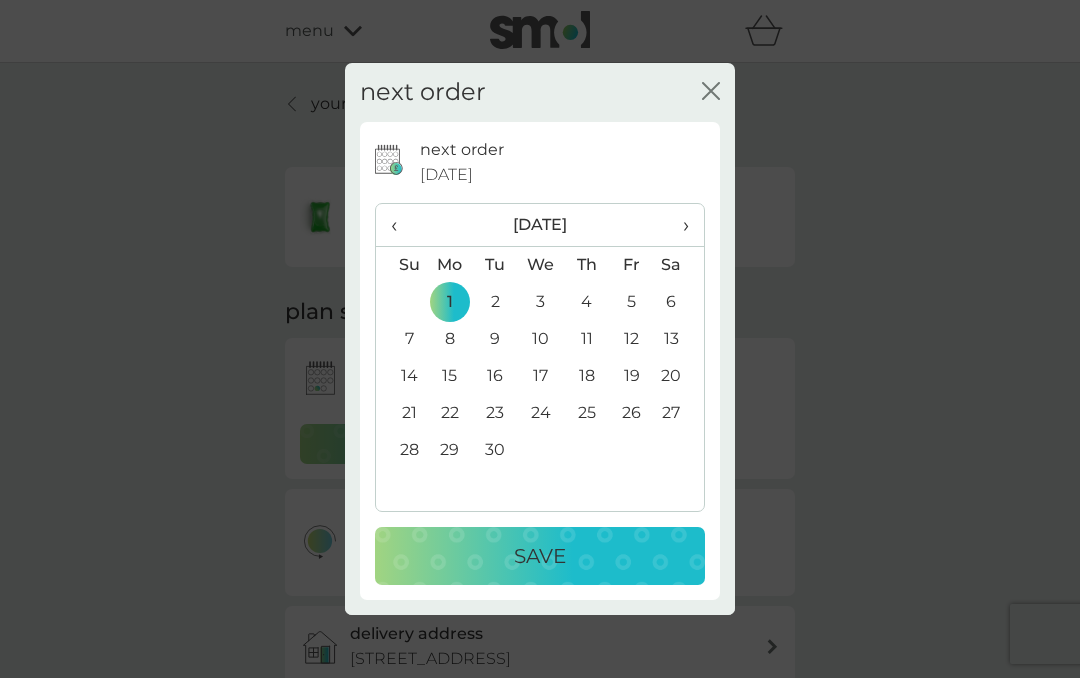 click on "Save" at bounding box center (540, 556) 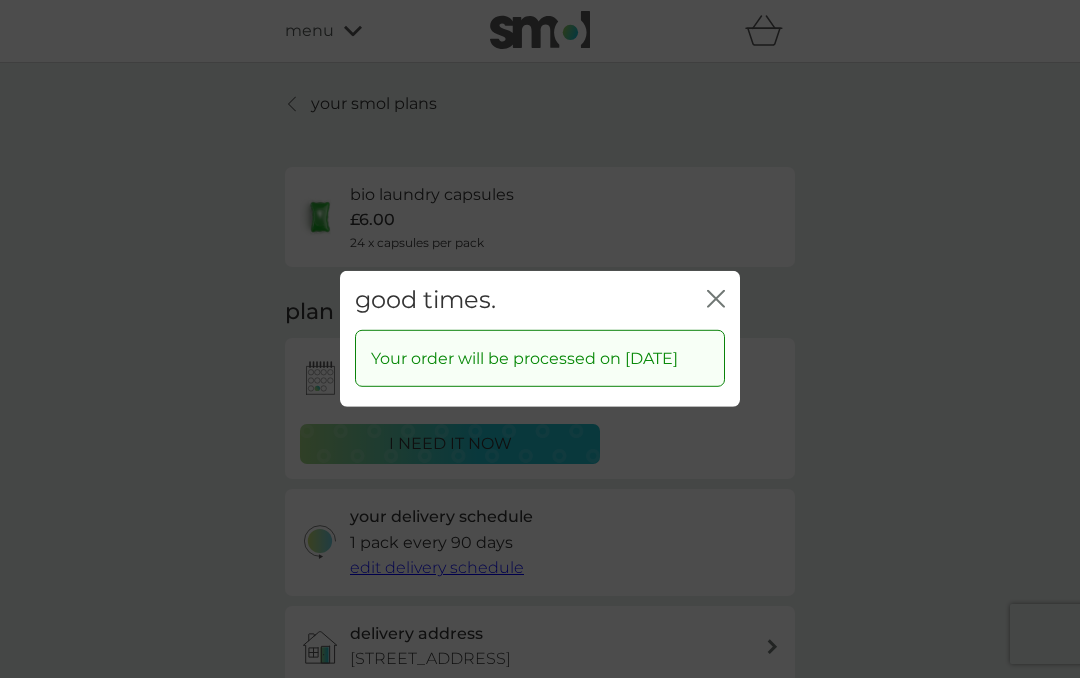 click on "close" 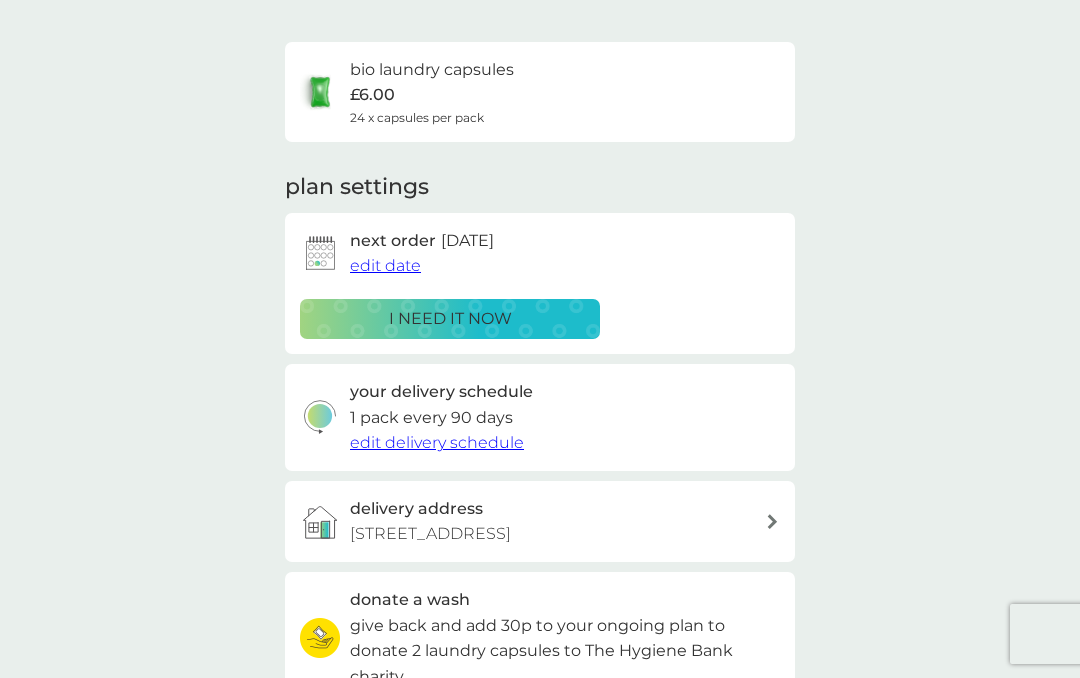 scroll, scrollTop: 0, scrollLeft: 0, axis: both 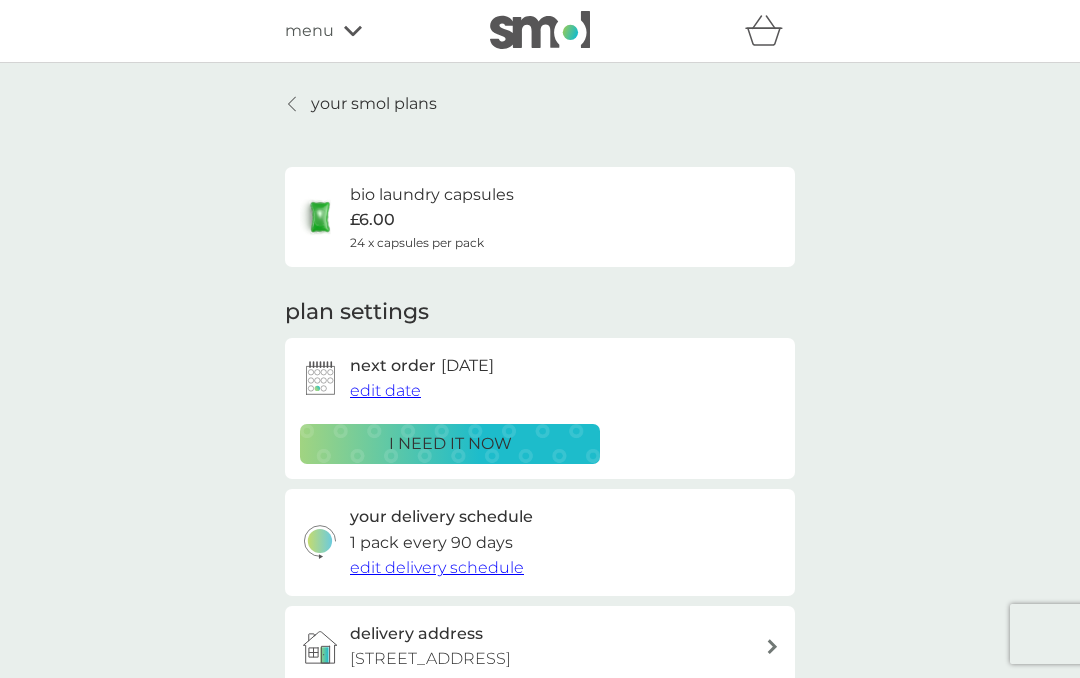 click on "your smol plans" at bounding box center [374, 104] 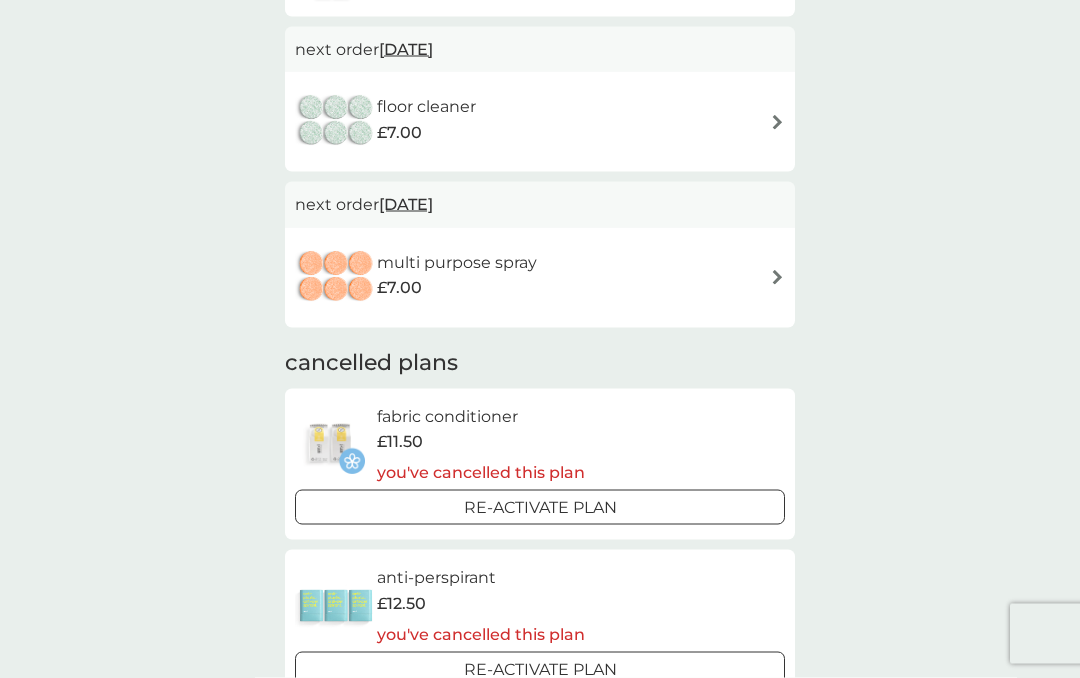scroll, scrollTop: 1014, scrollLeft: 0, axis: vertical 